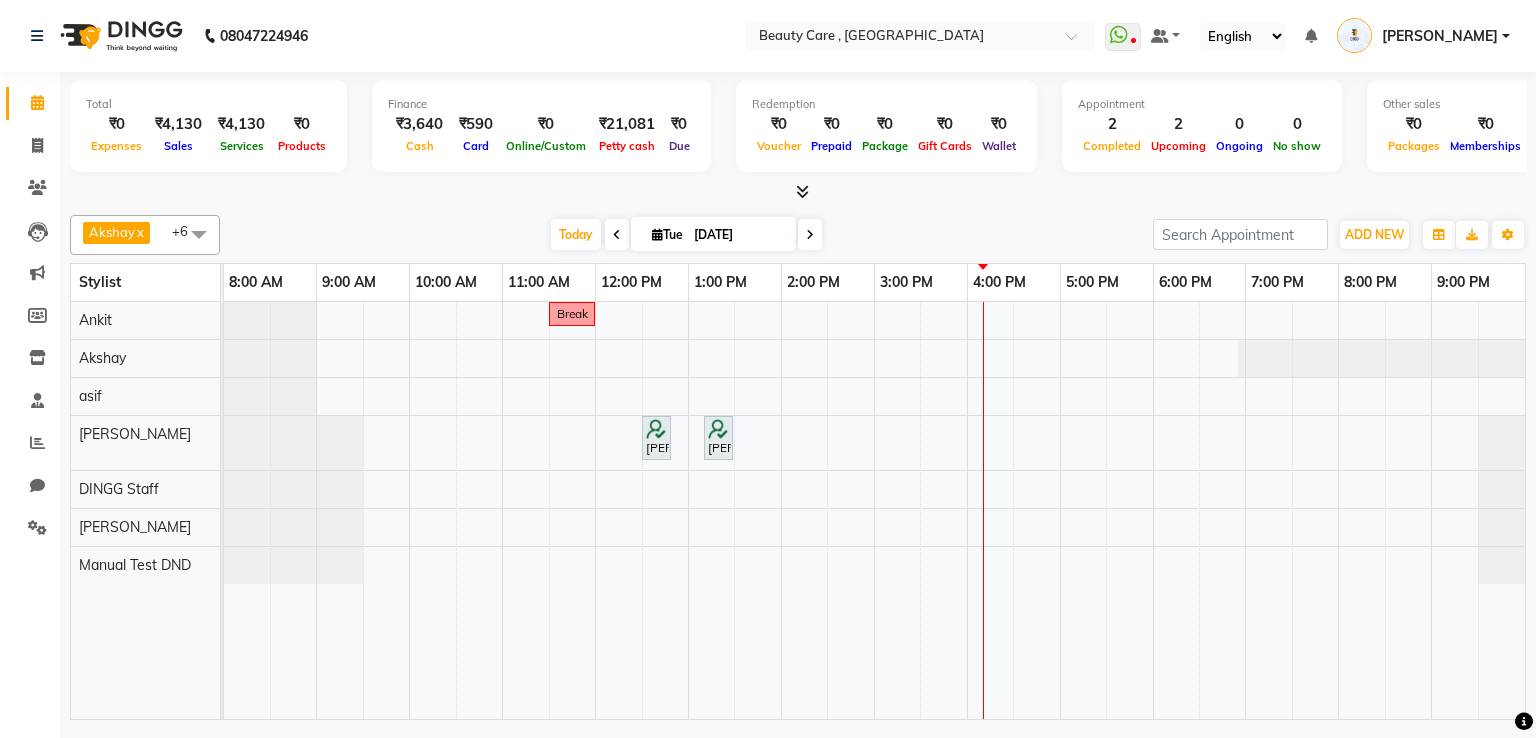 scroll, scrollTop: 0, scrollLeft: 0, axis: both 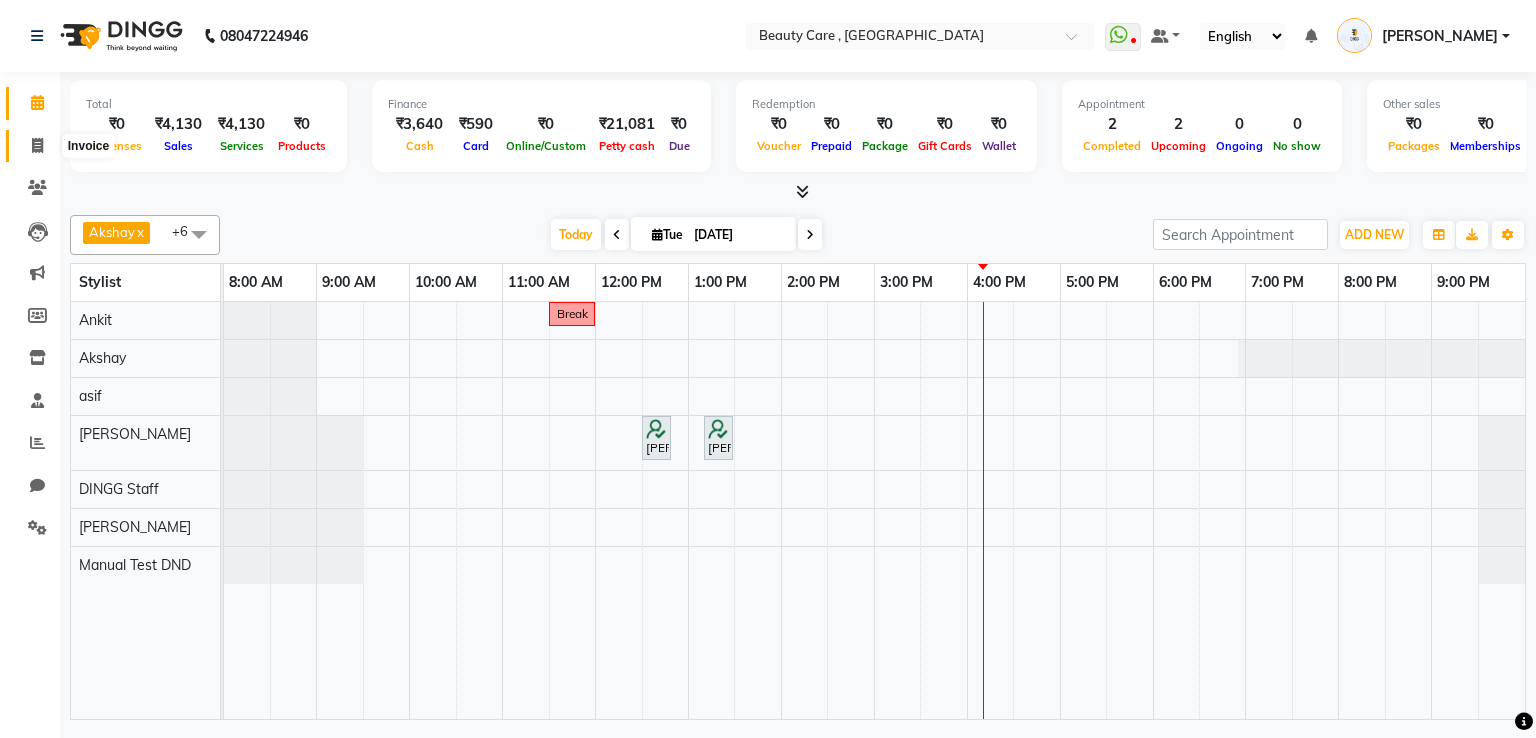 click 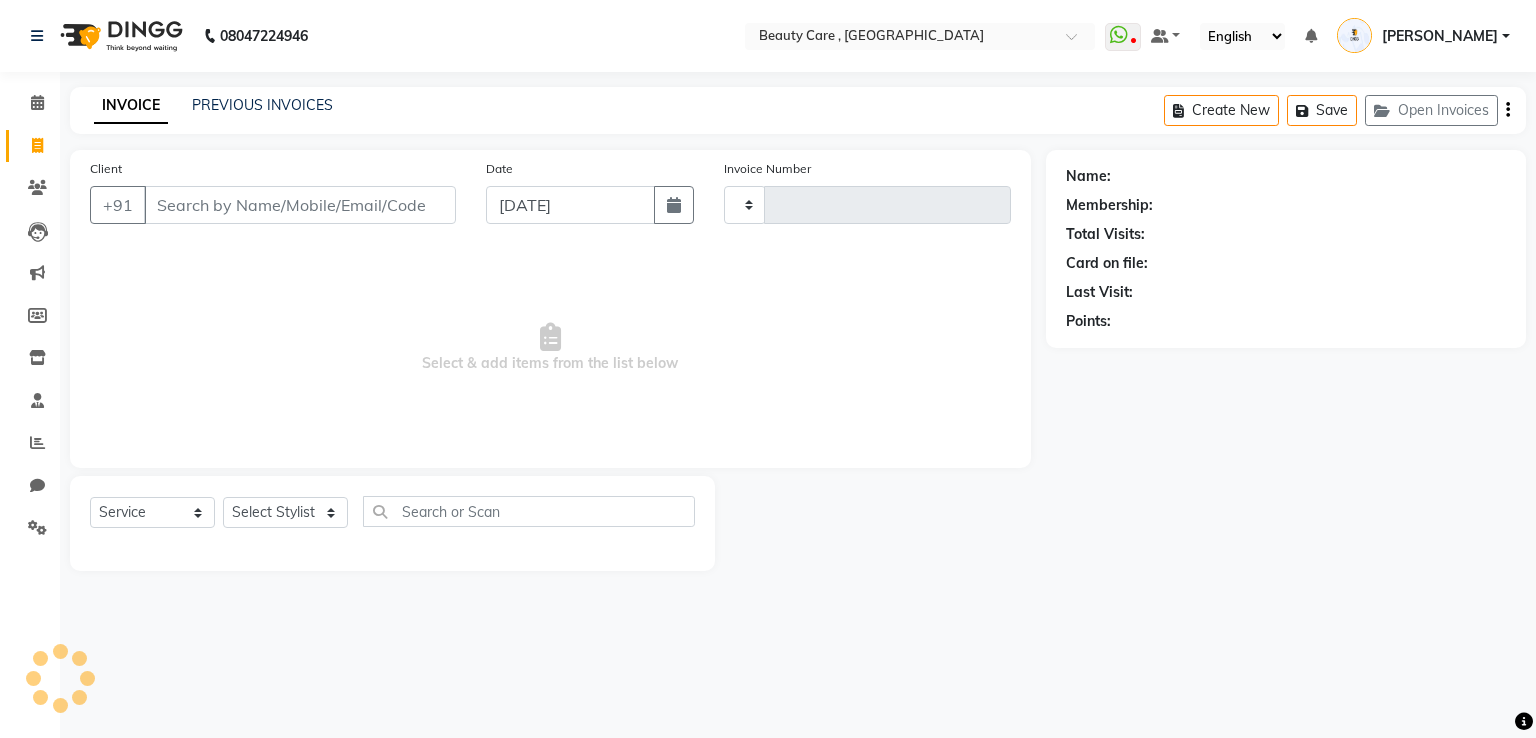 type on "2057" 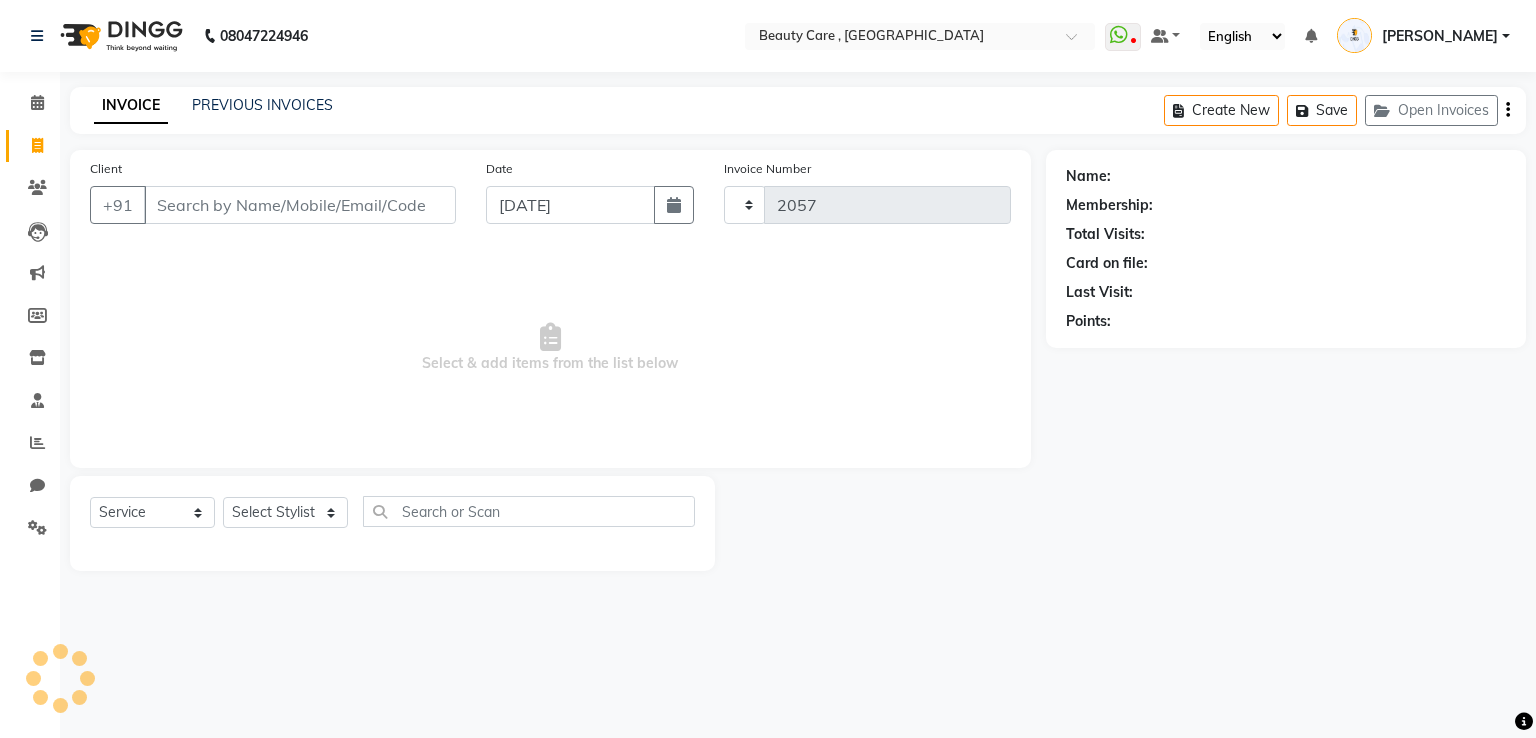 click on "08047224946" 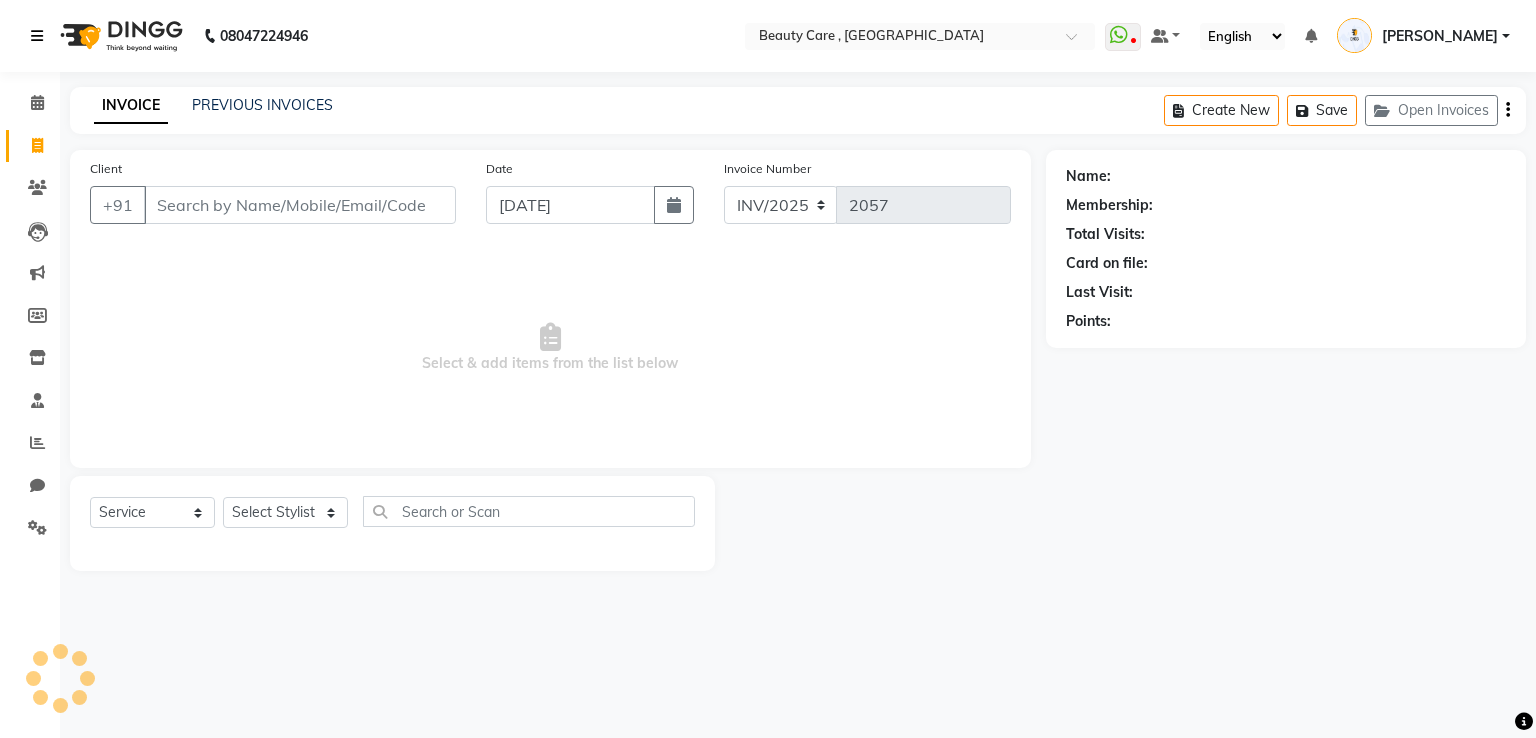click at bounding box center (37, 36) 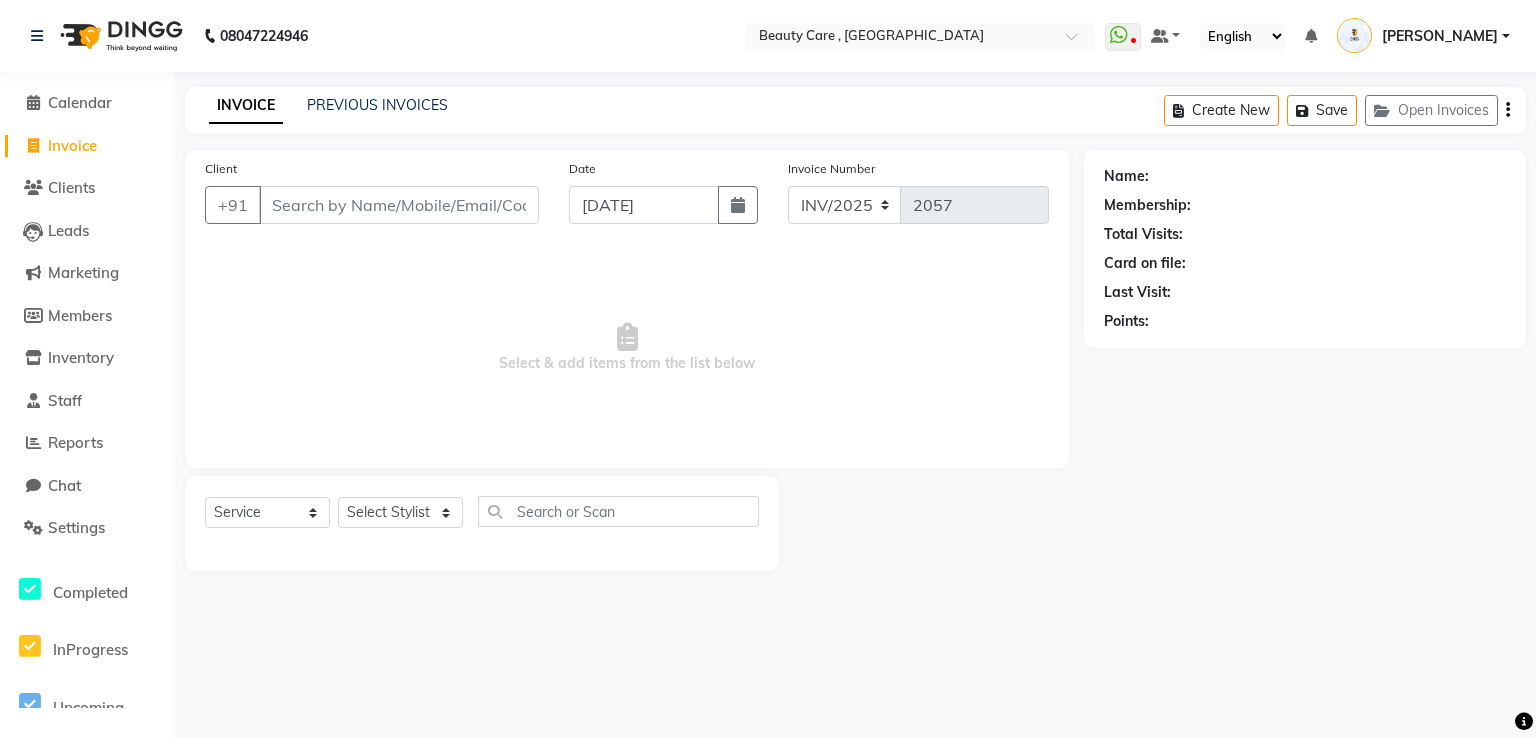 click on "Invoice" 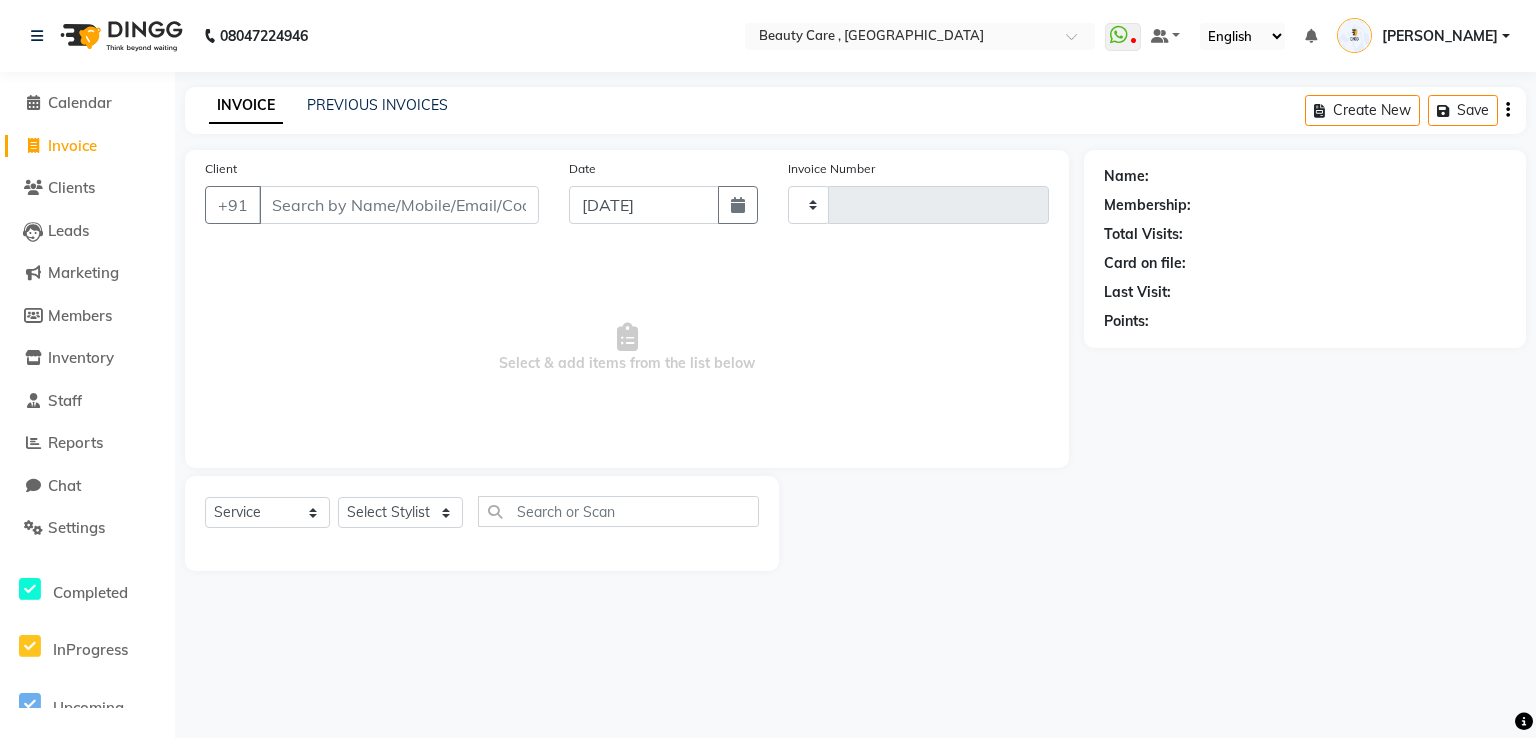 type on "2057" 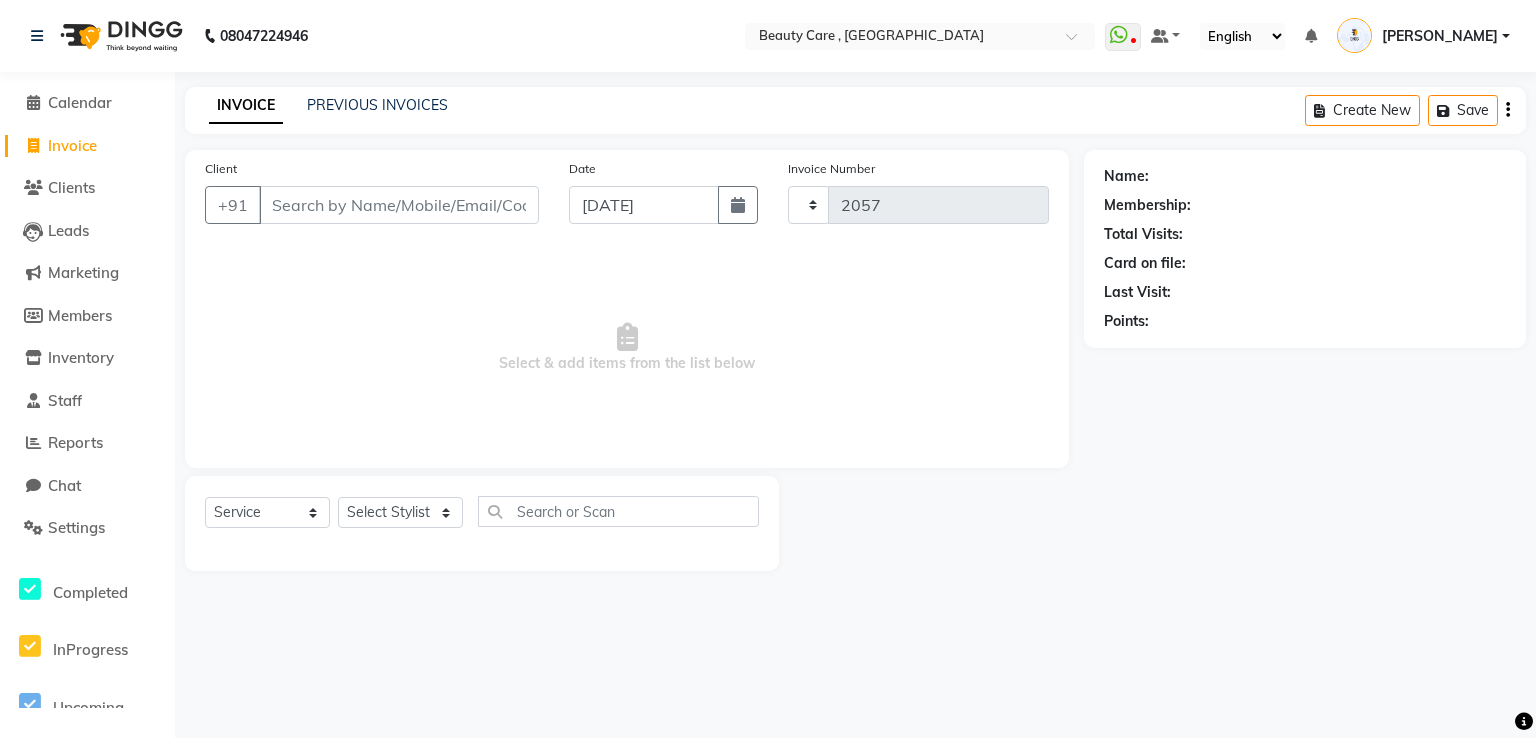 select on "5646" 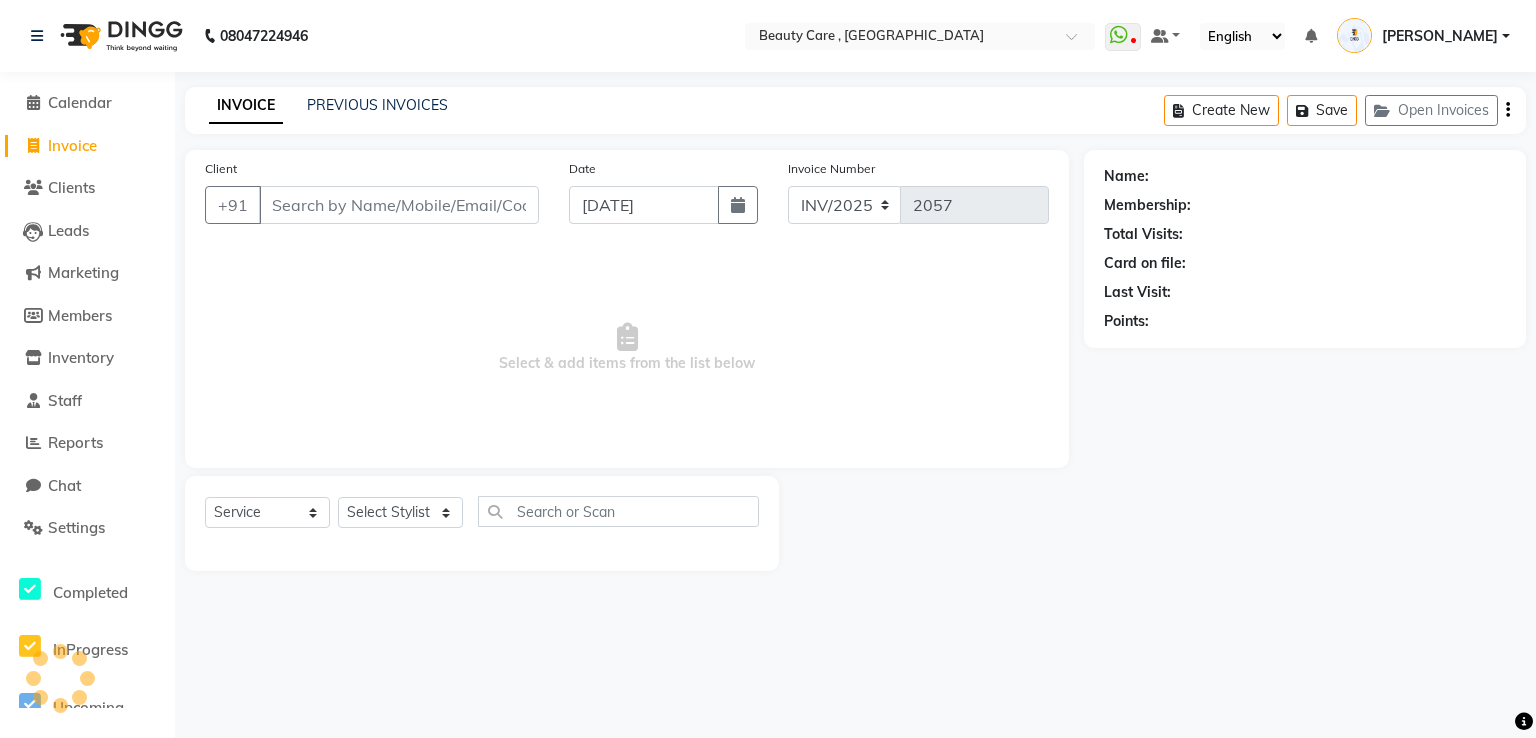 click on "Client" at bounding box center [399, 205] 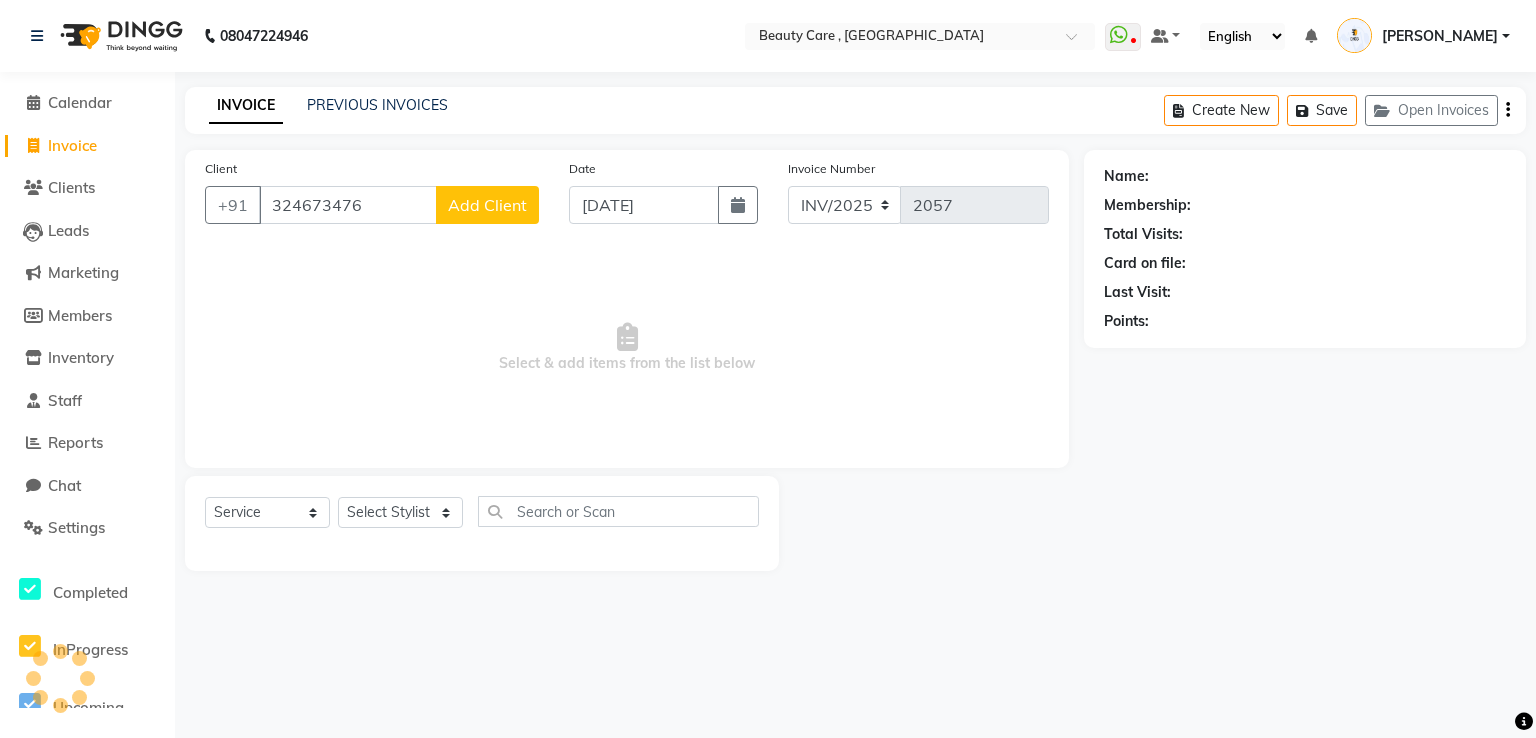 type on "324673476" 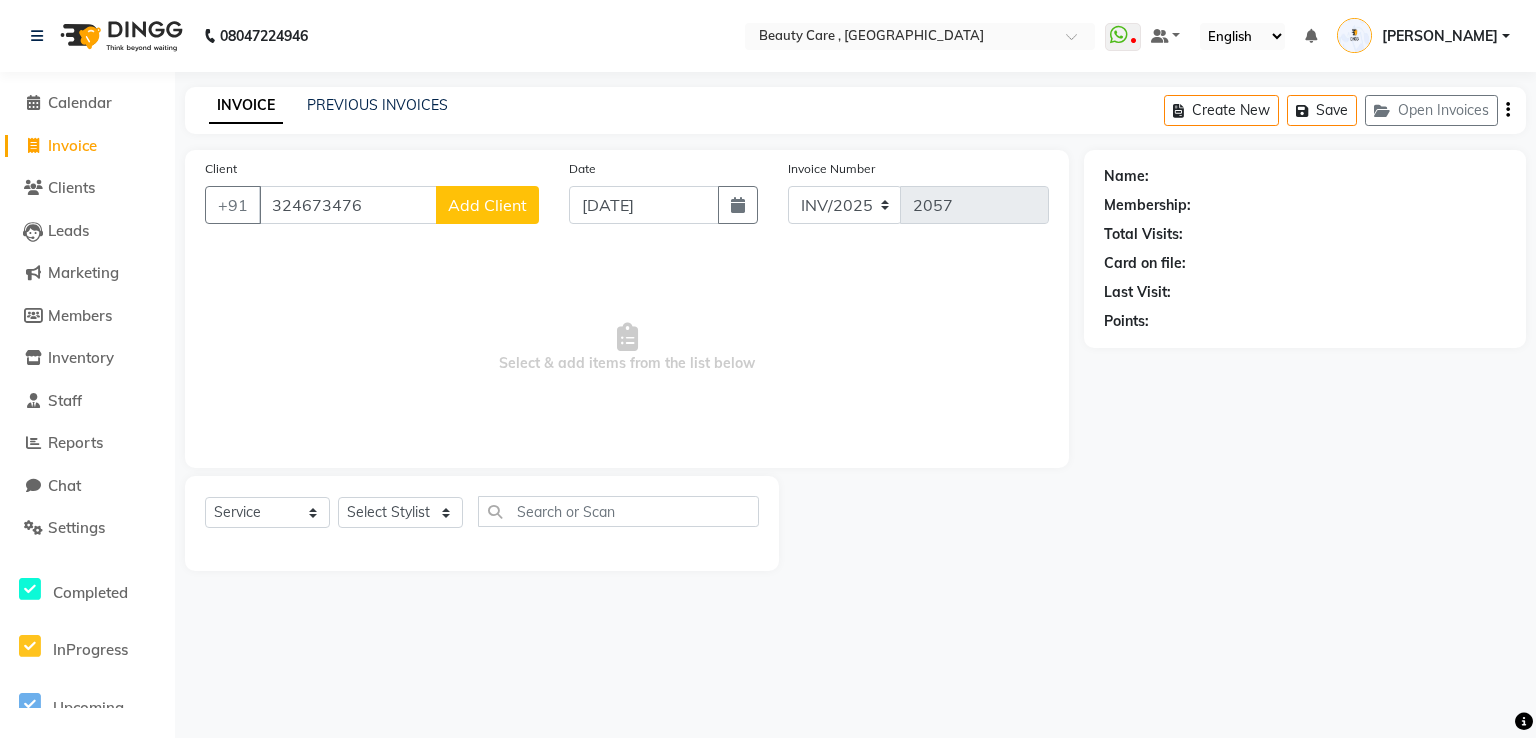 click on "Add Client" 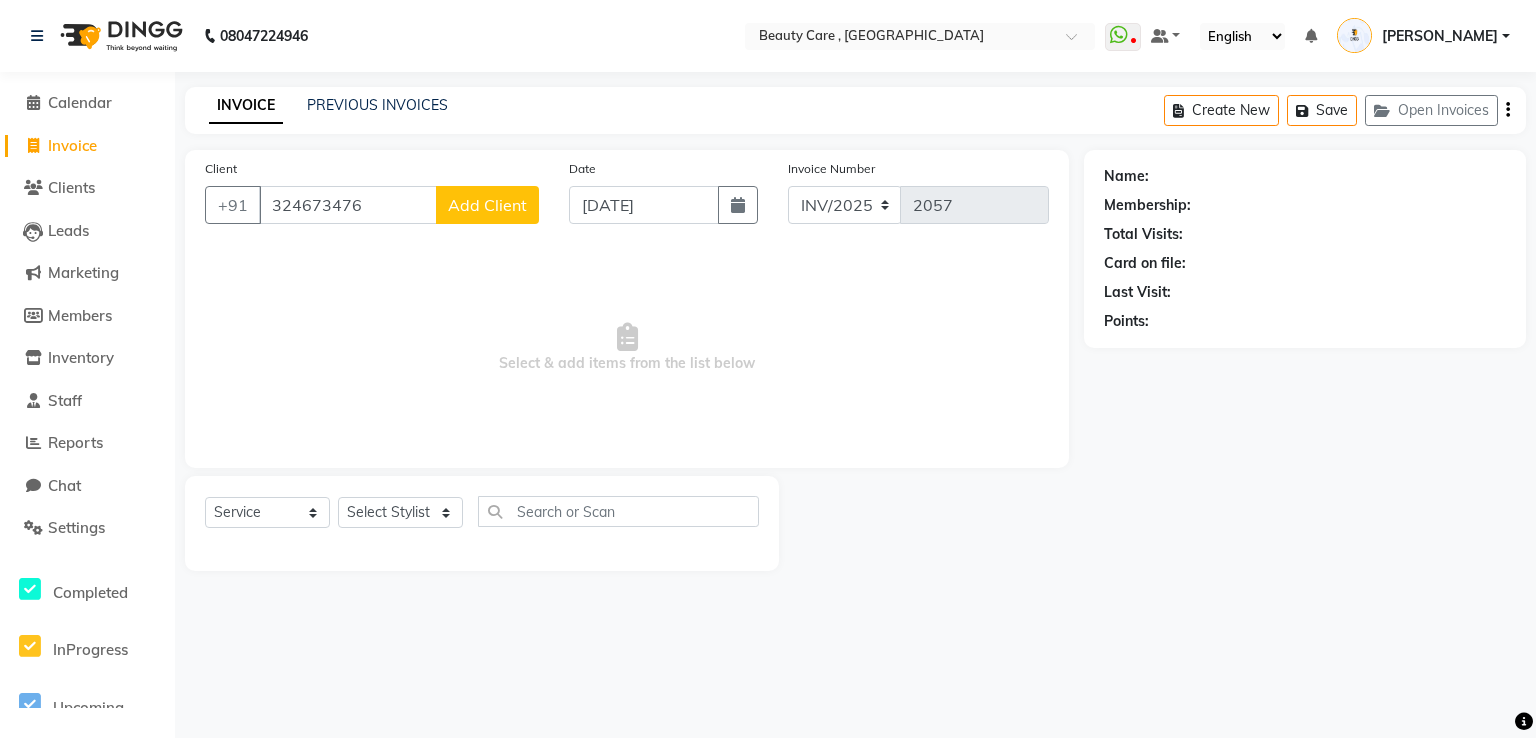 select on "22" 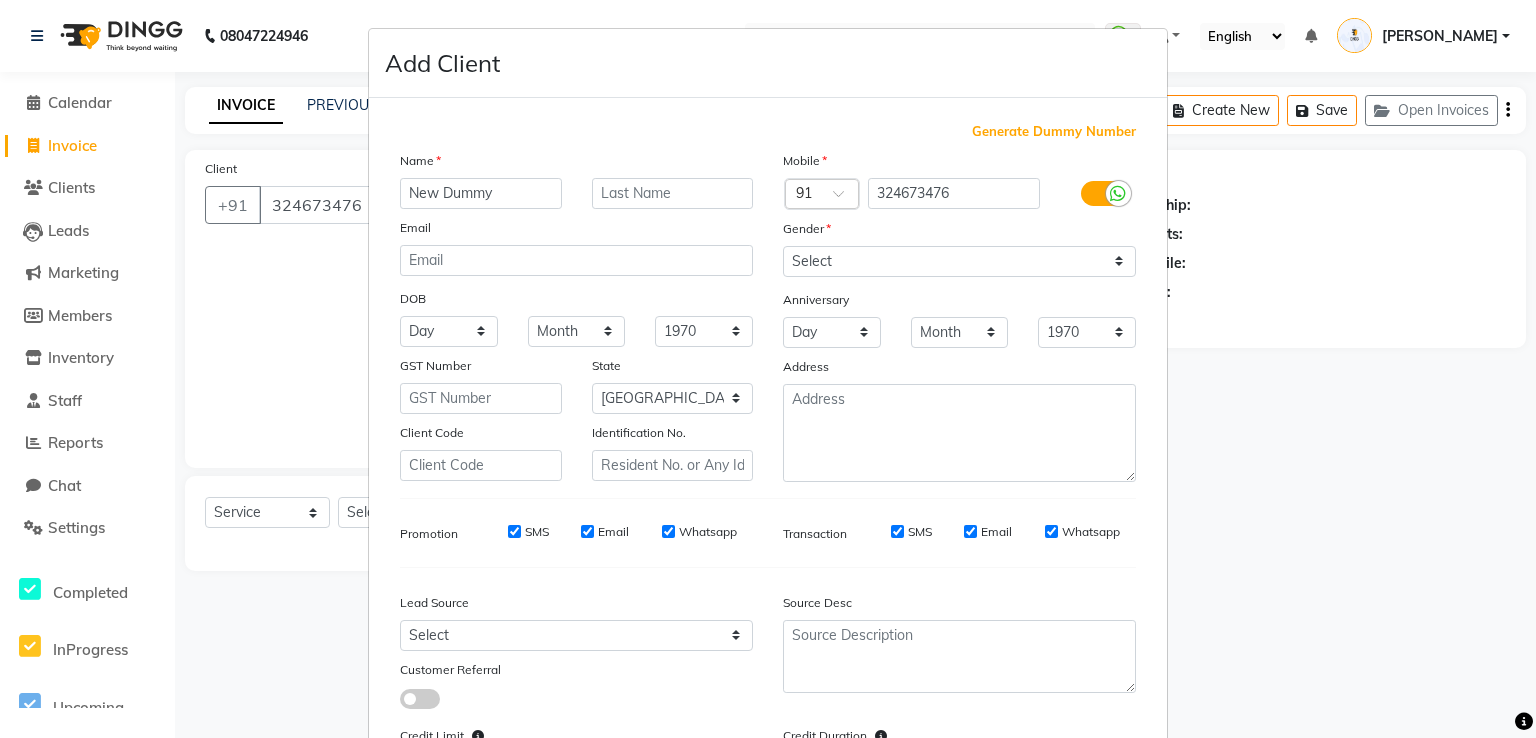 type on "New Dummy" 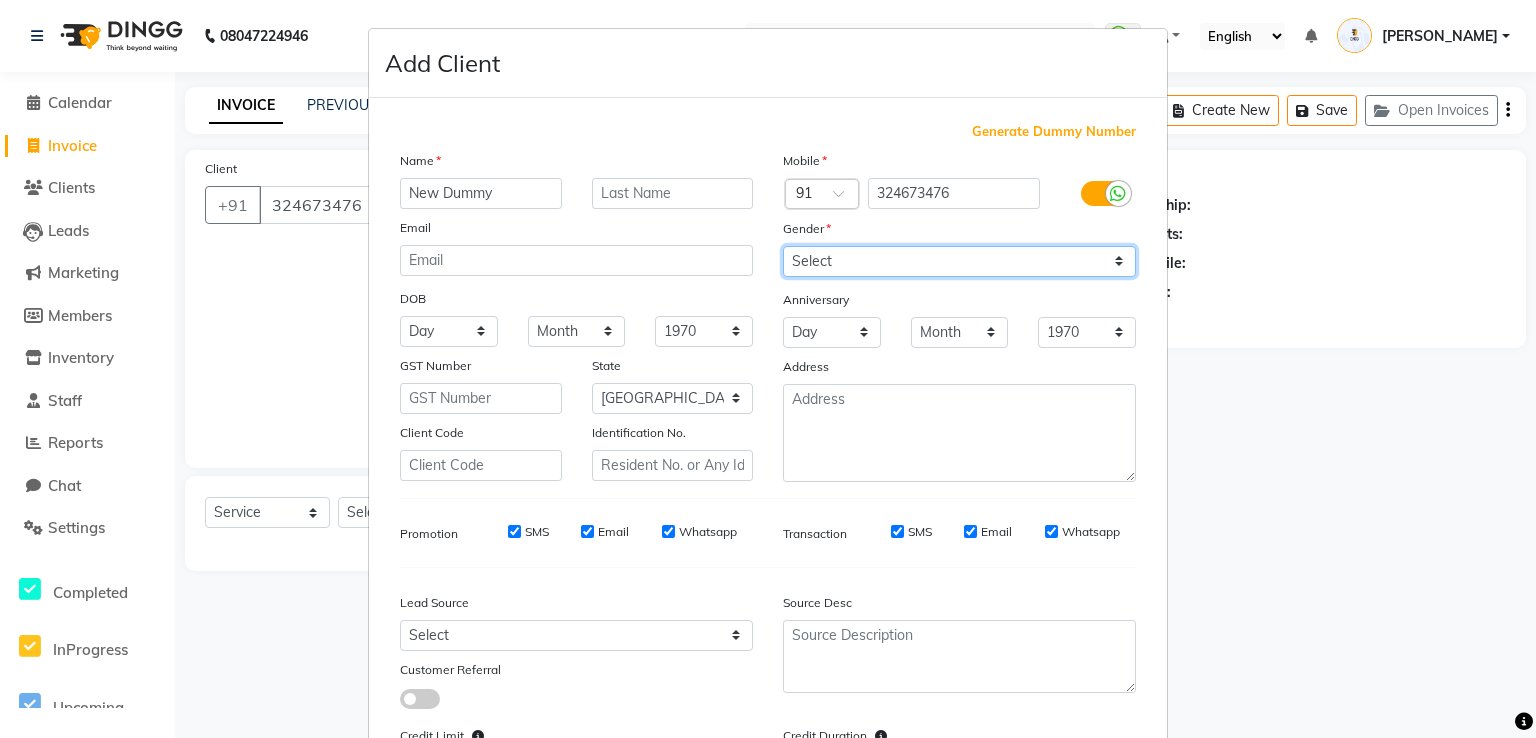 drag, startPoint x: 920, startPoint y: 257, endPoint x: 902, endPoint y: 343, distance: 87.86353 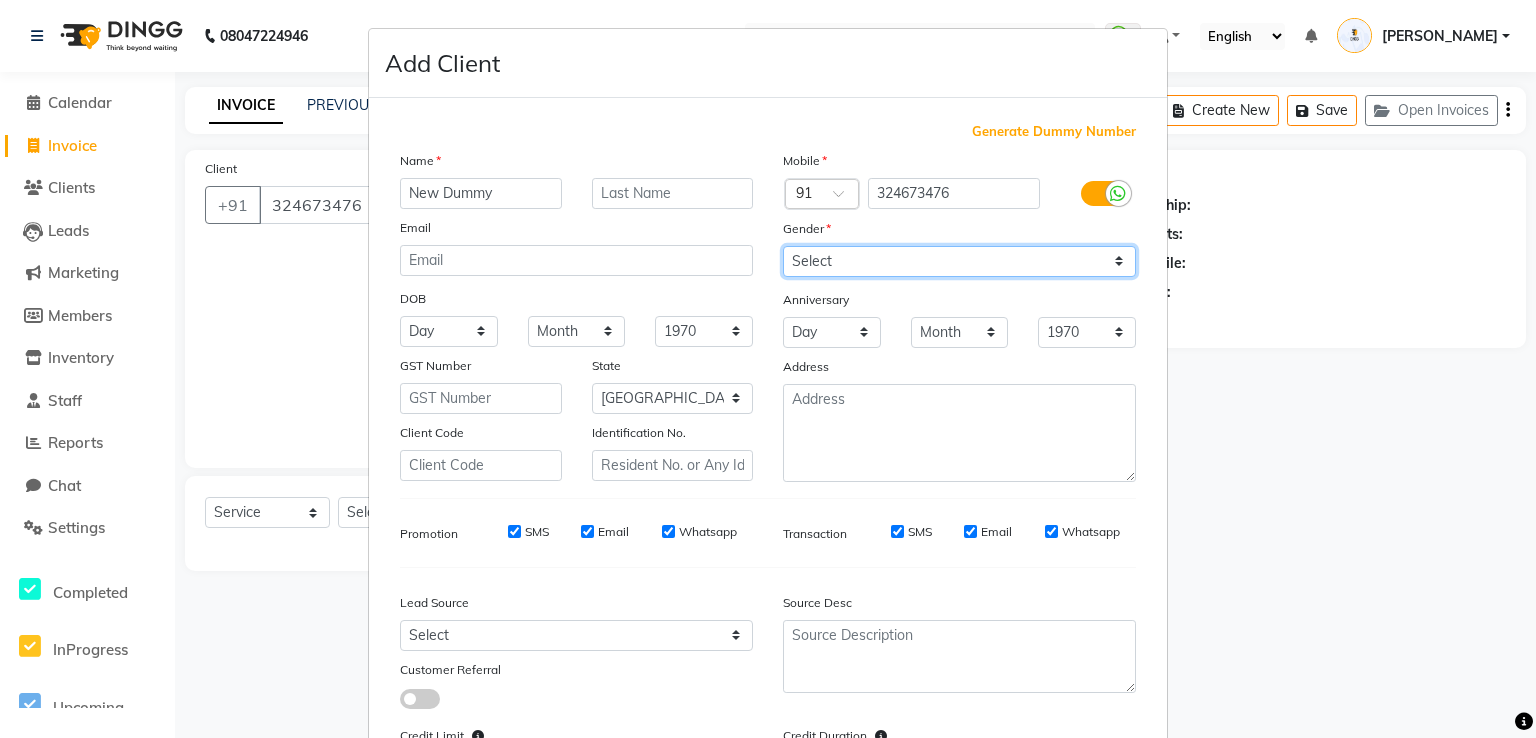 click on "Select [DEMOGRAPHIC_DATA] [DEMOGRAPHIC_DATA] Other Prefer Not To Say" at bounding box center [959, 261] 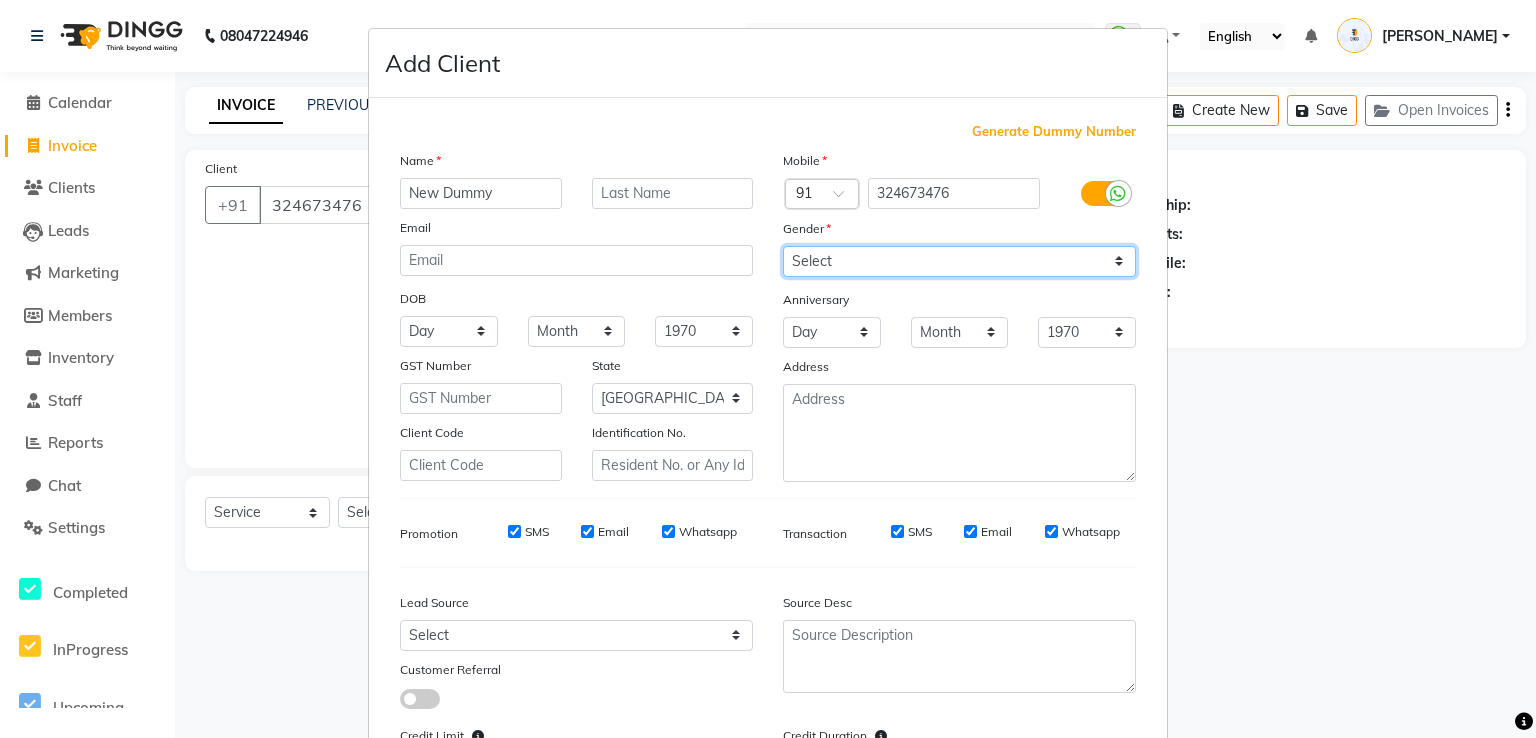 scroll, scrollTop: 195, scrollLeft: 0, axis: vertical 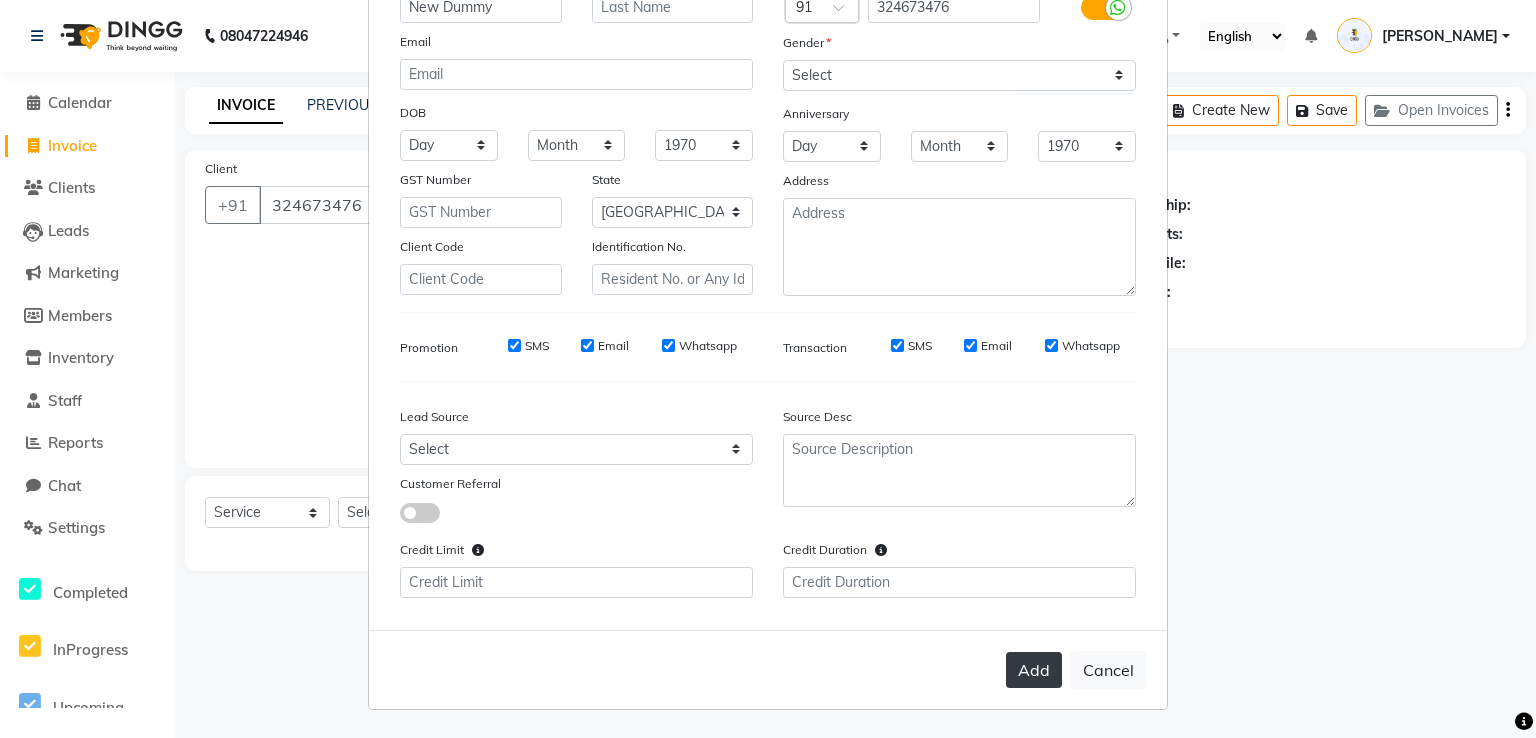 click on "Add" at bounding box center (1034, 670) 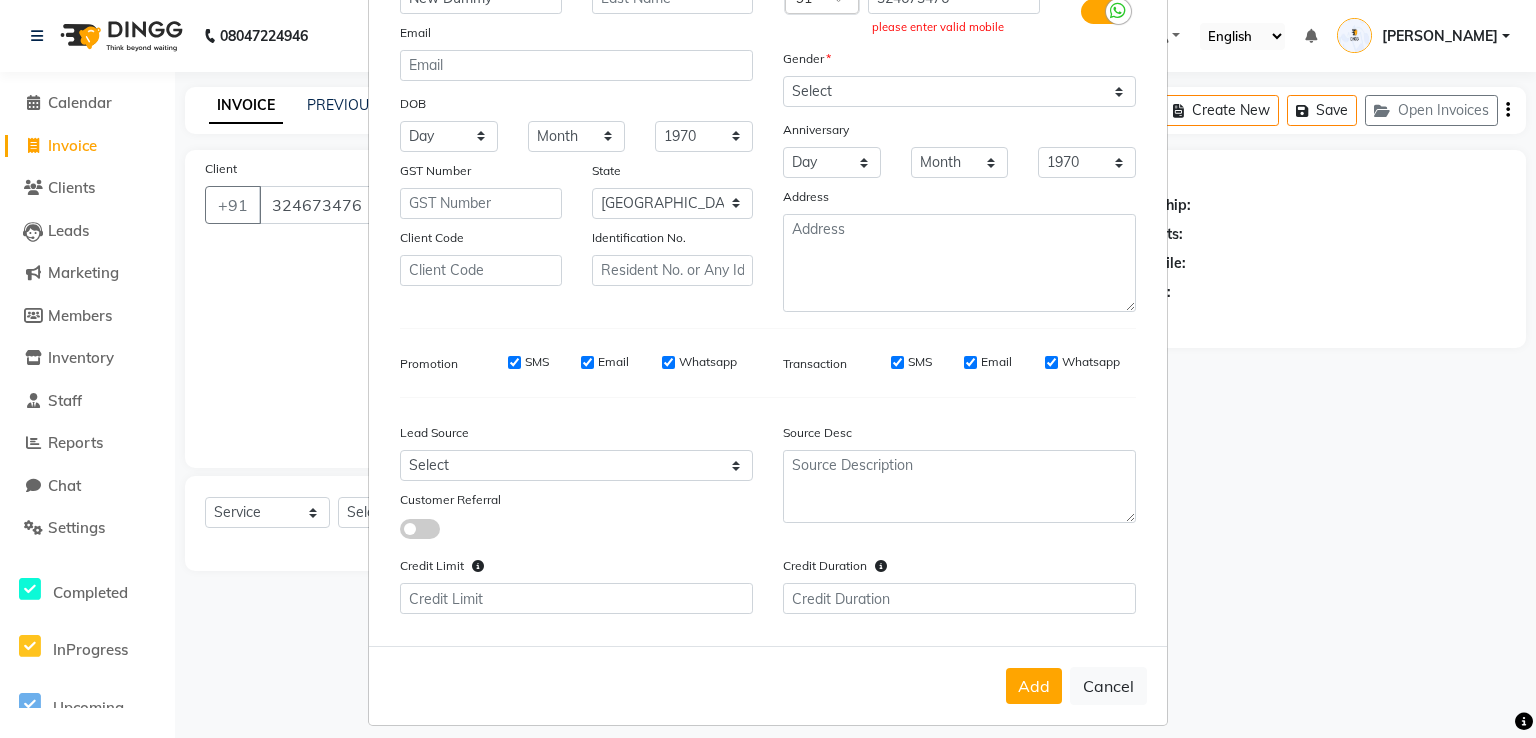 scroll, scrollTop: 0, scrollLeft: 0, axis: both 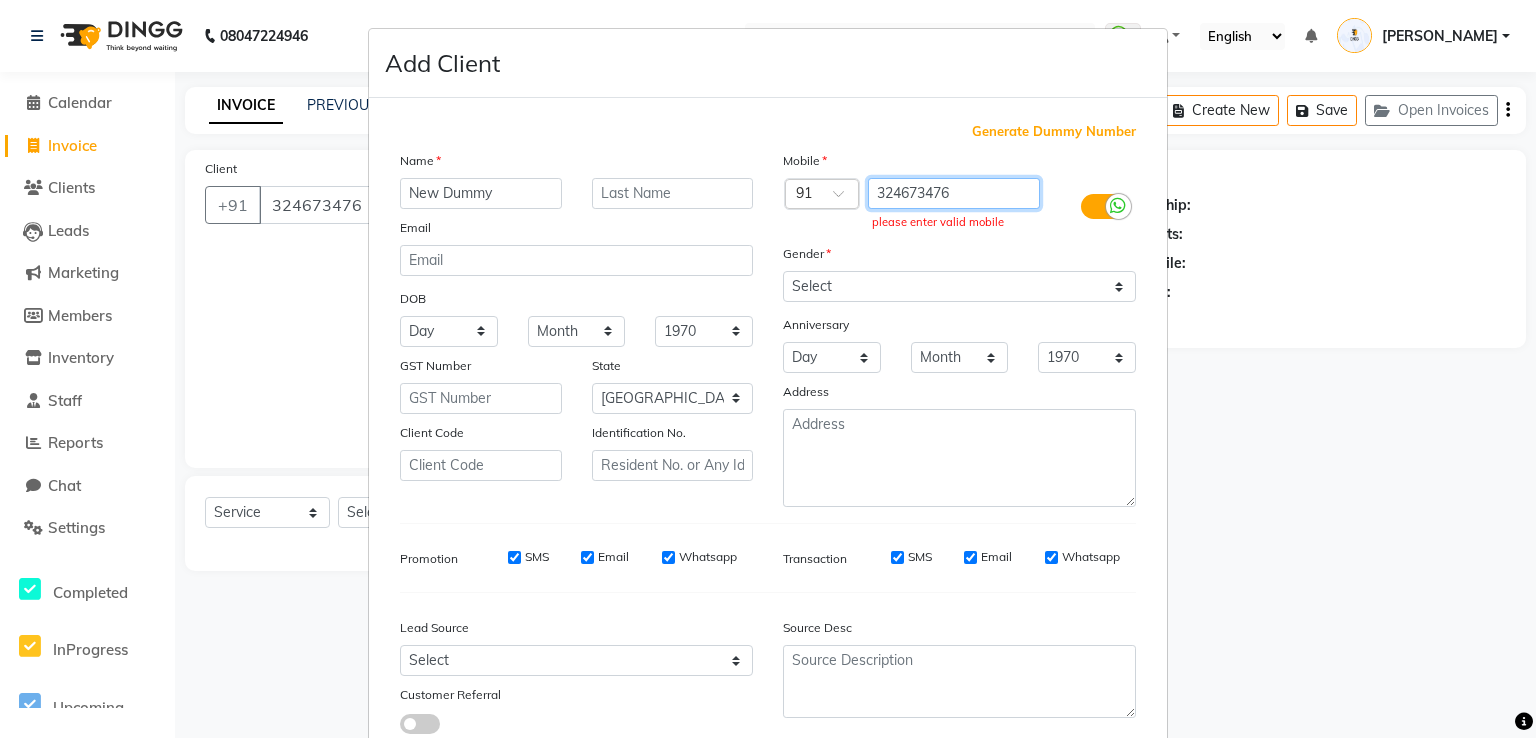 click on "324673476" at bounding box center [954, 193] 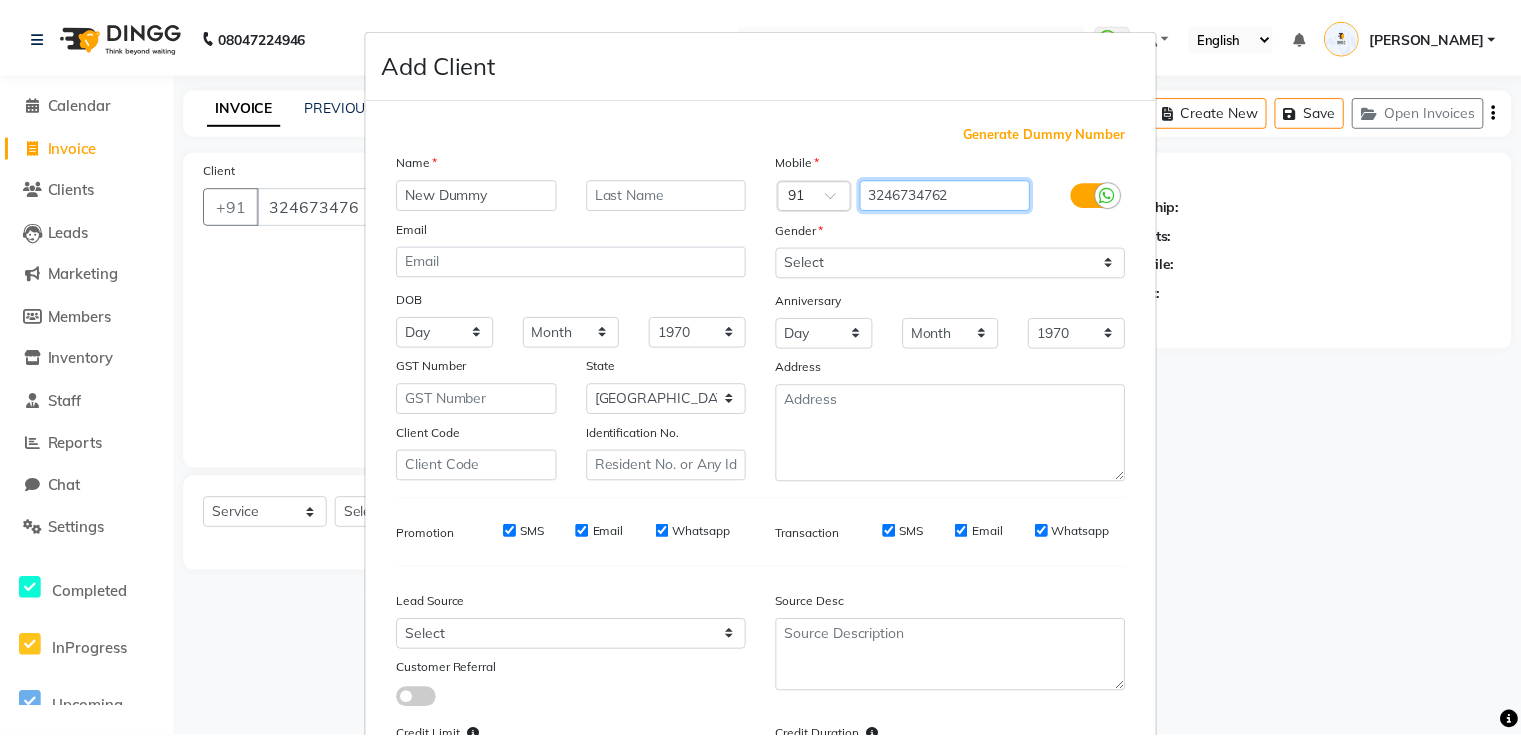scroll, scrollTop: 195, scrollLeft: 0, axis: vertical 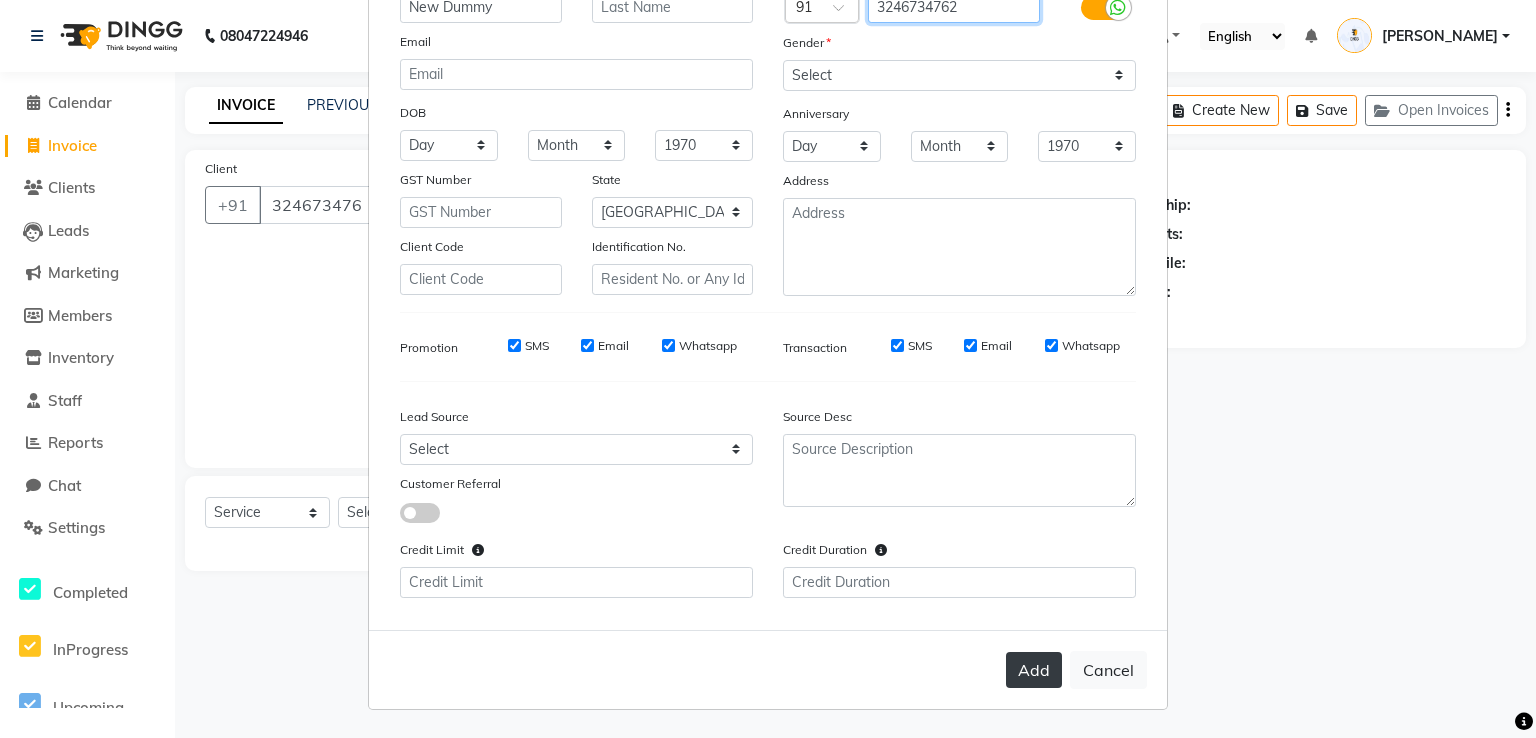 type on "3246734762" 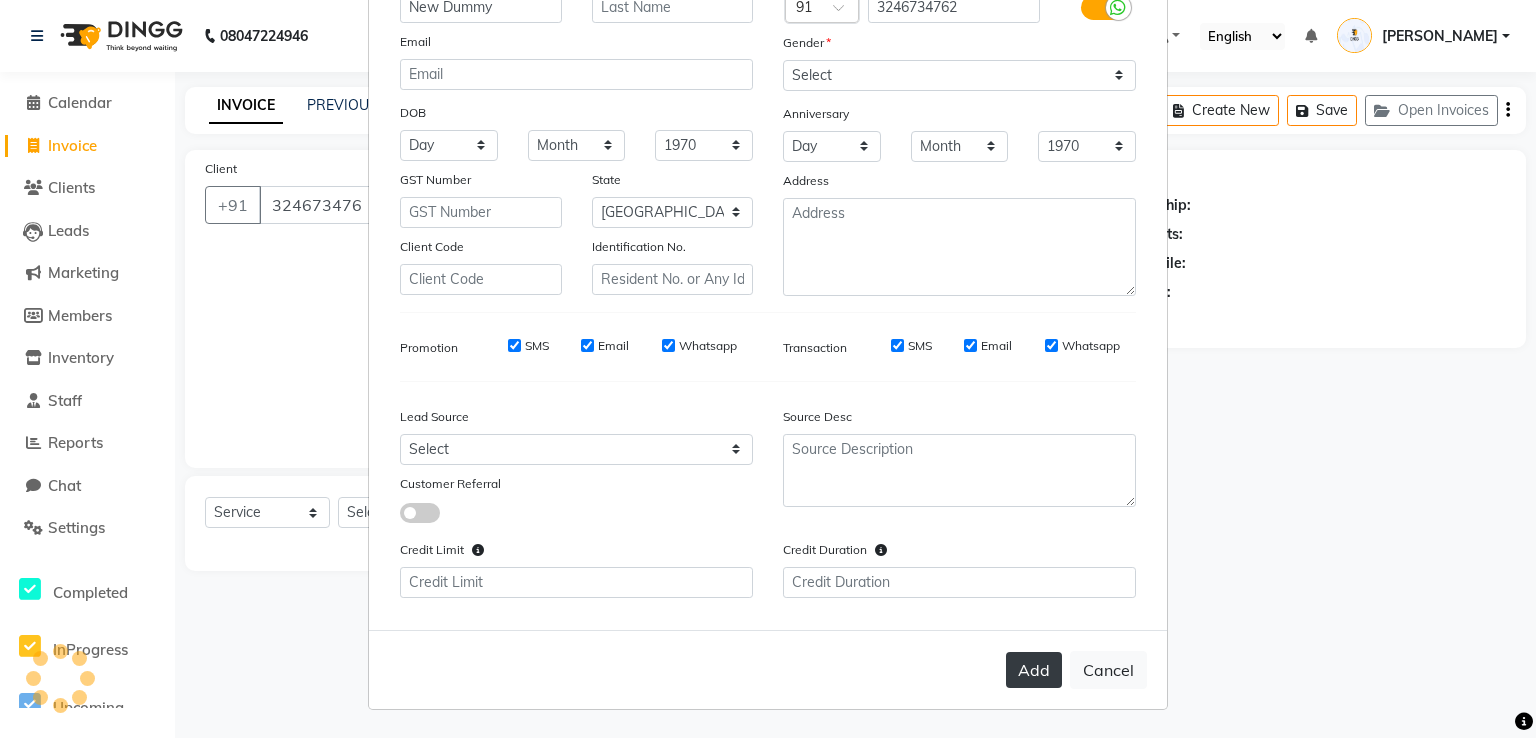click on "Add" at bounding box center (1034, 670) 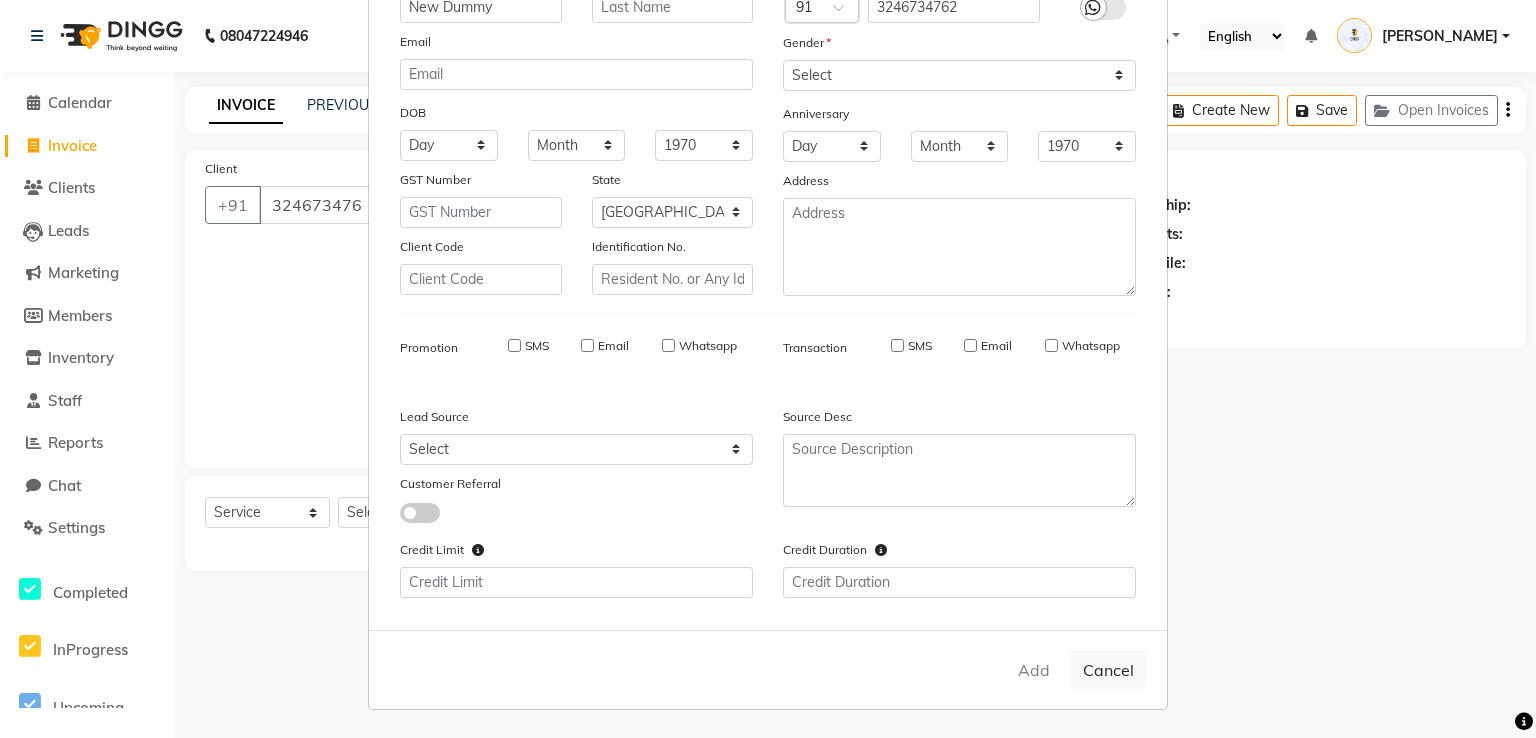 type on "32******62" 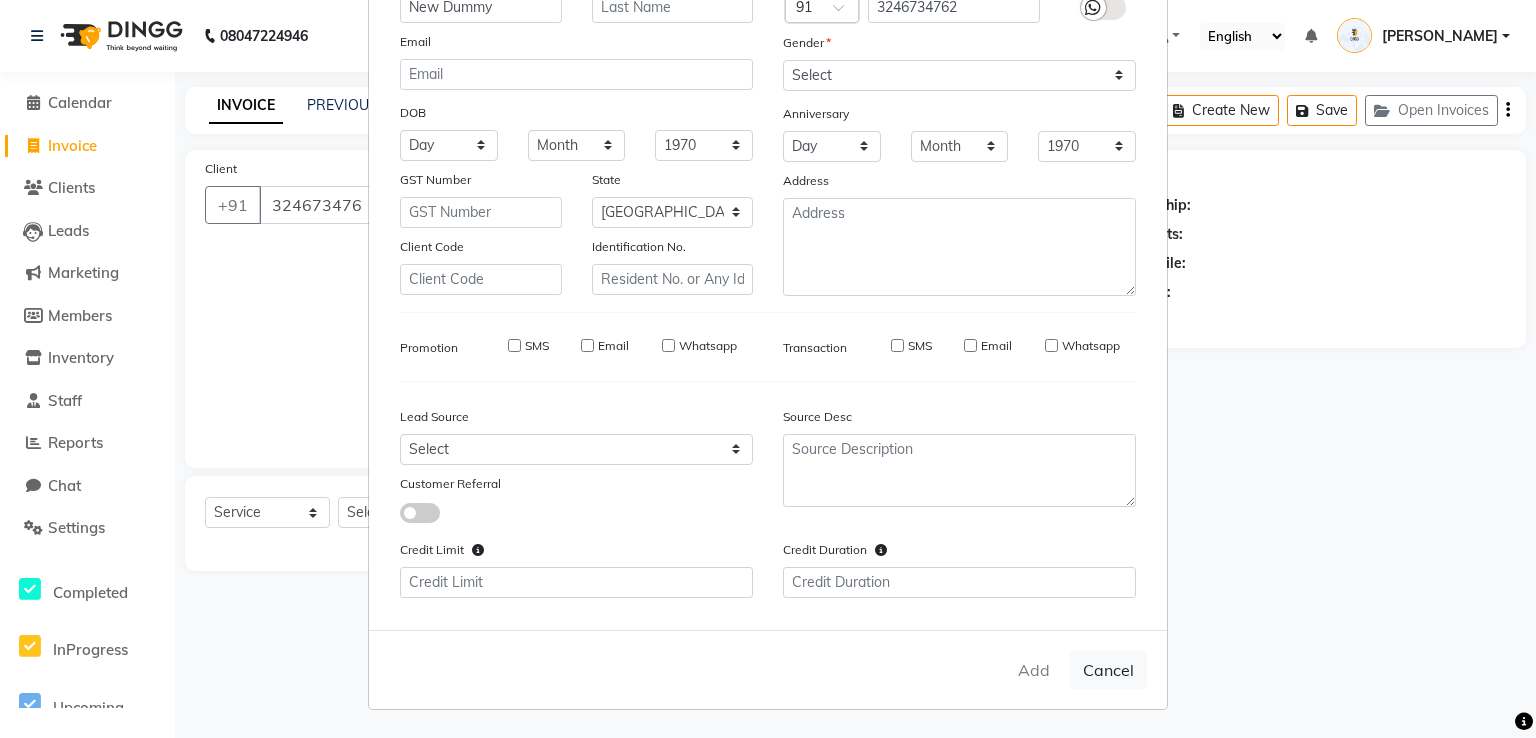 type 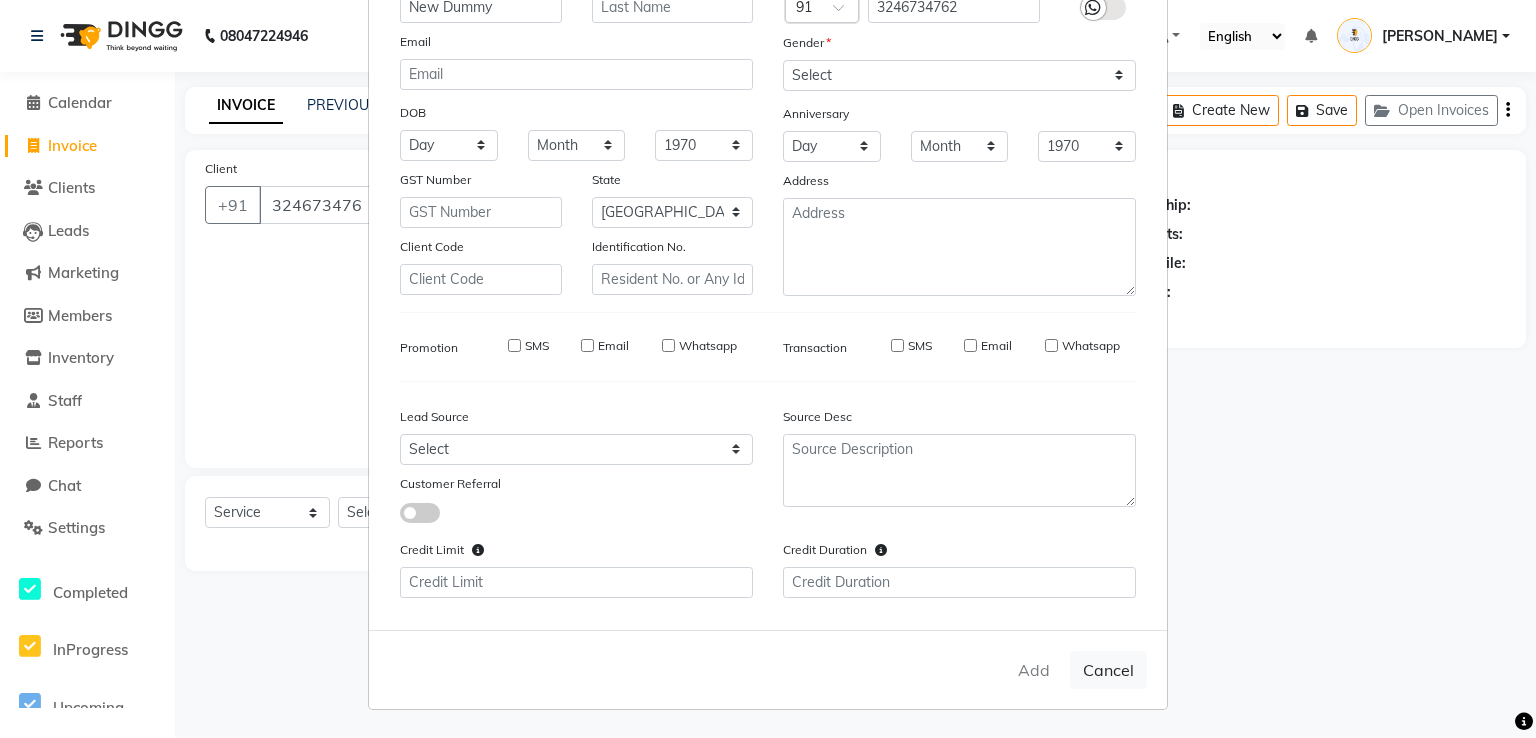 select 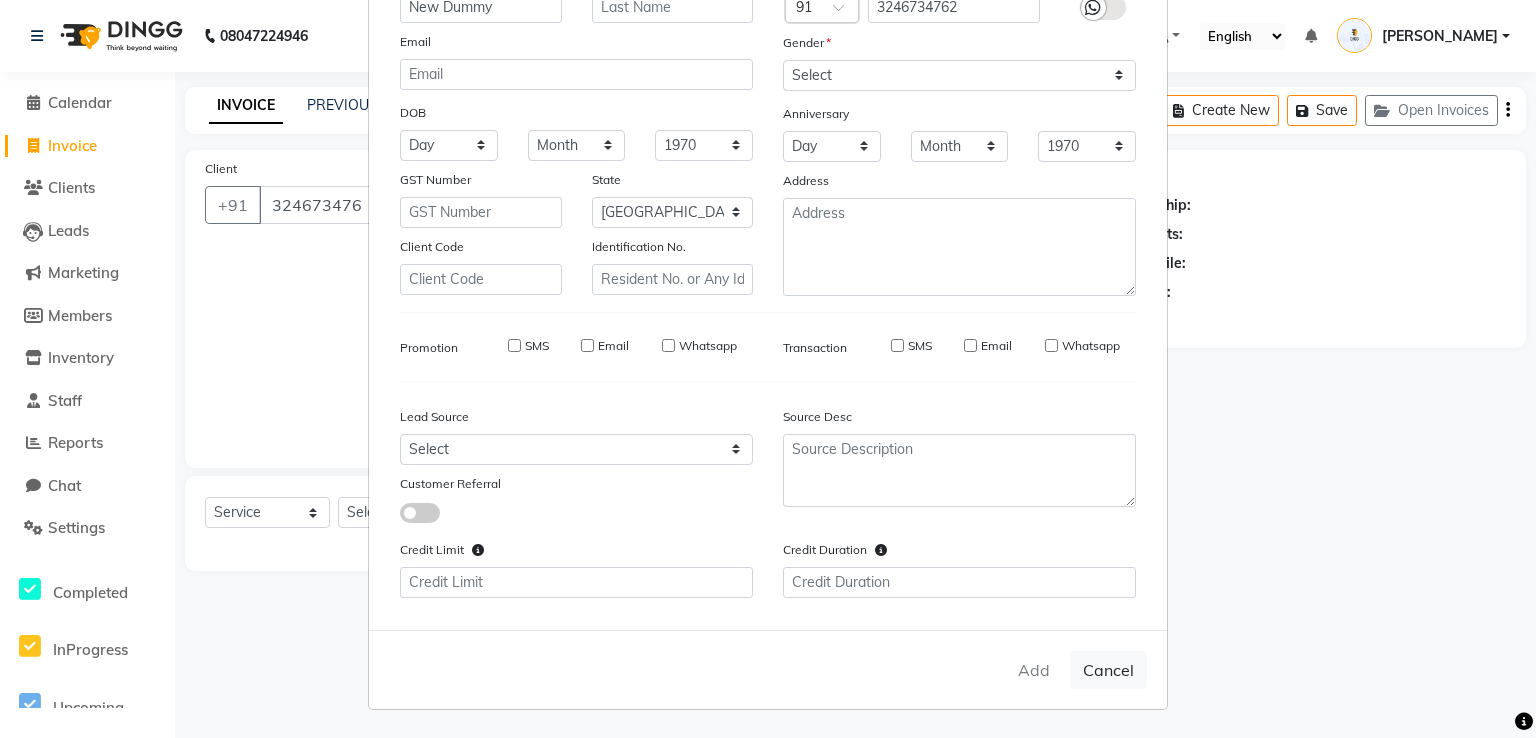 select 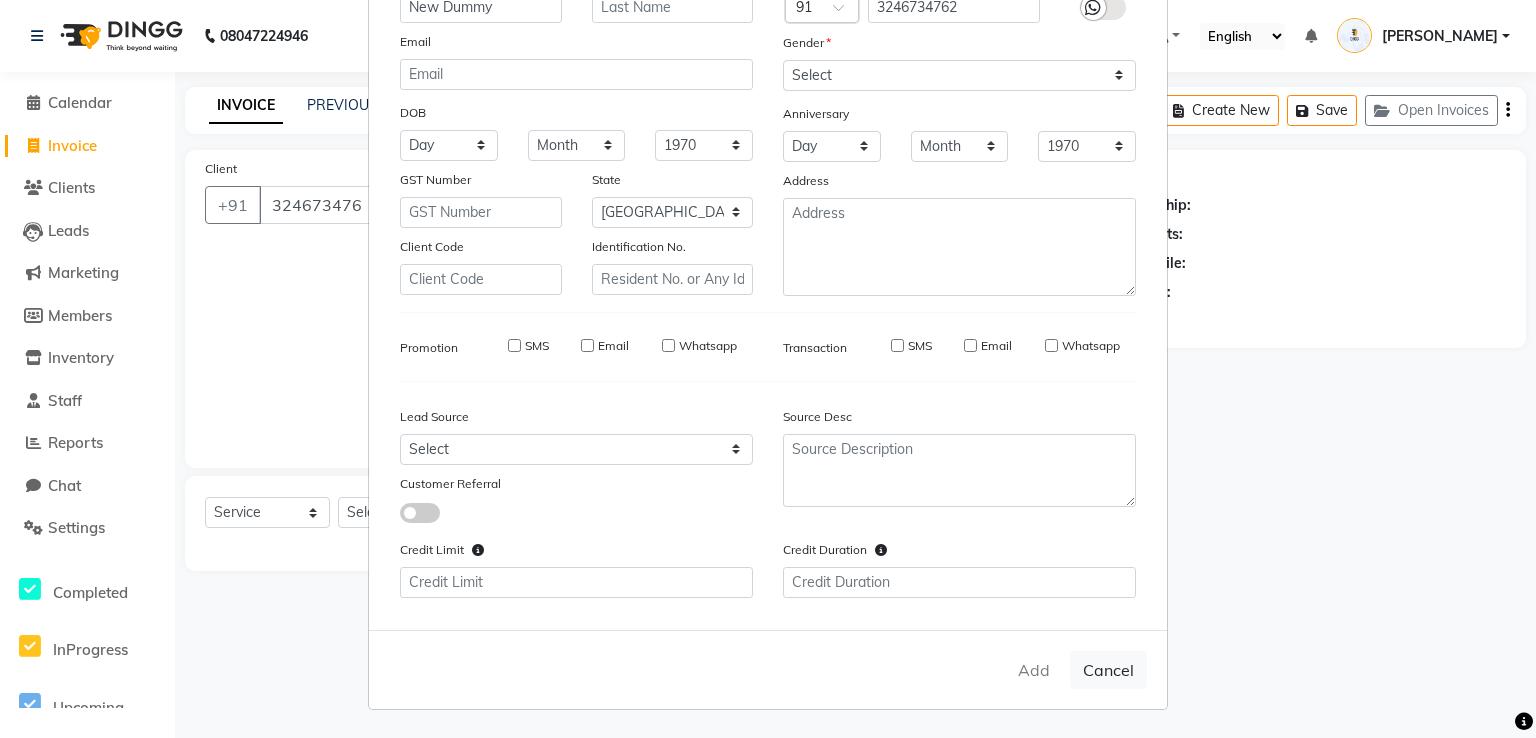 select on "null" 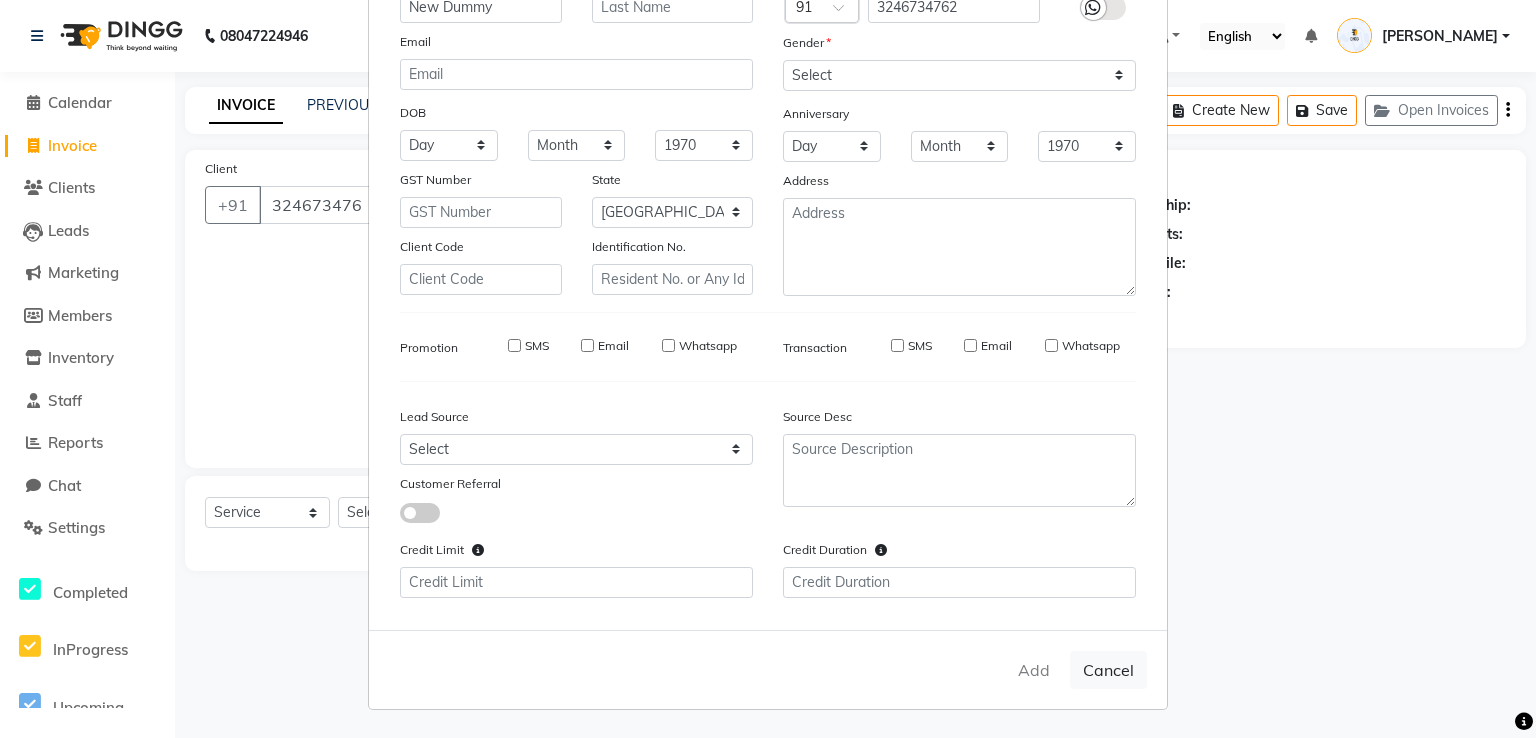 type 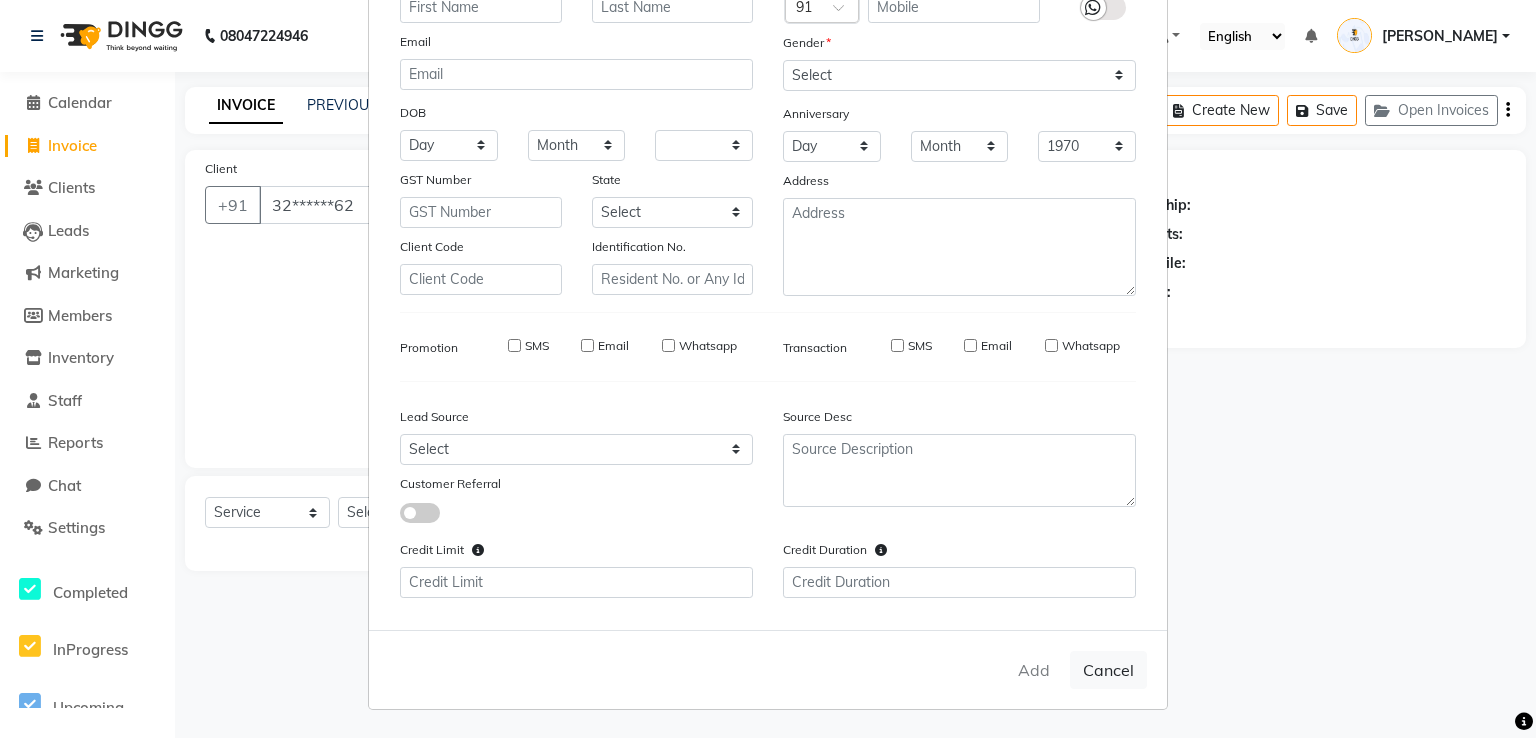 select 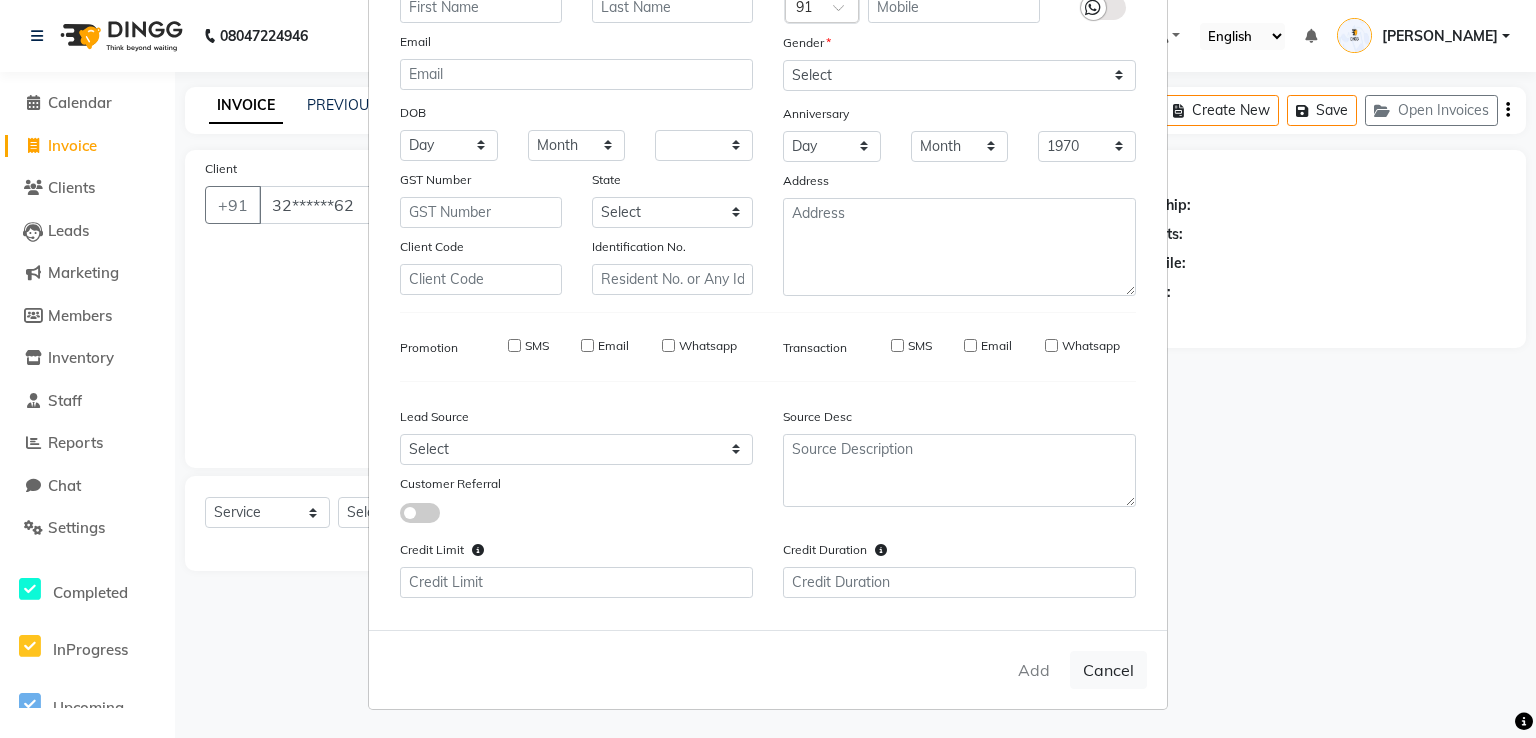 checkbox on "false" 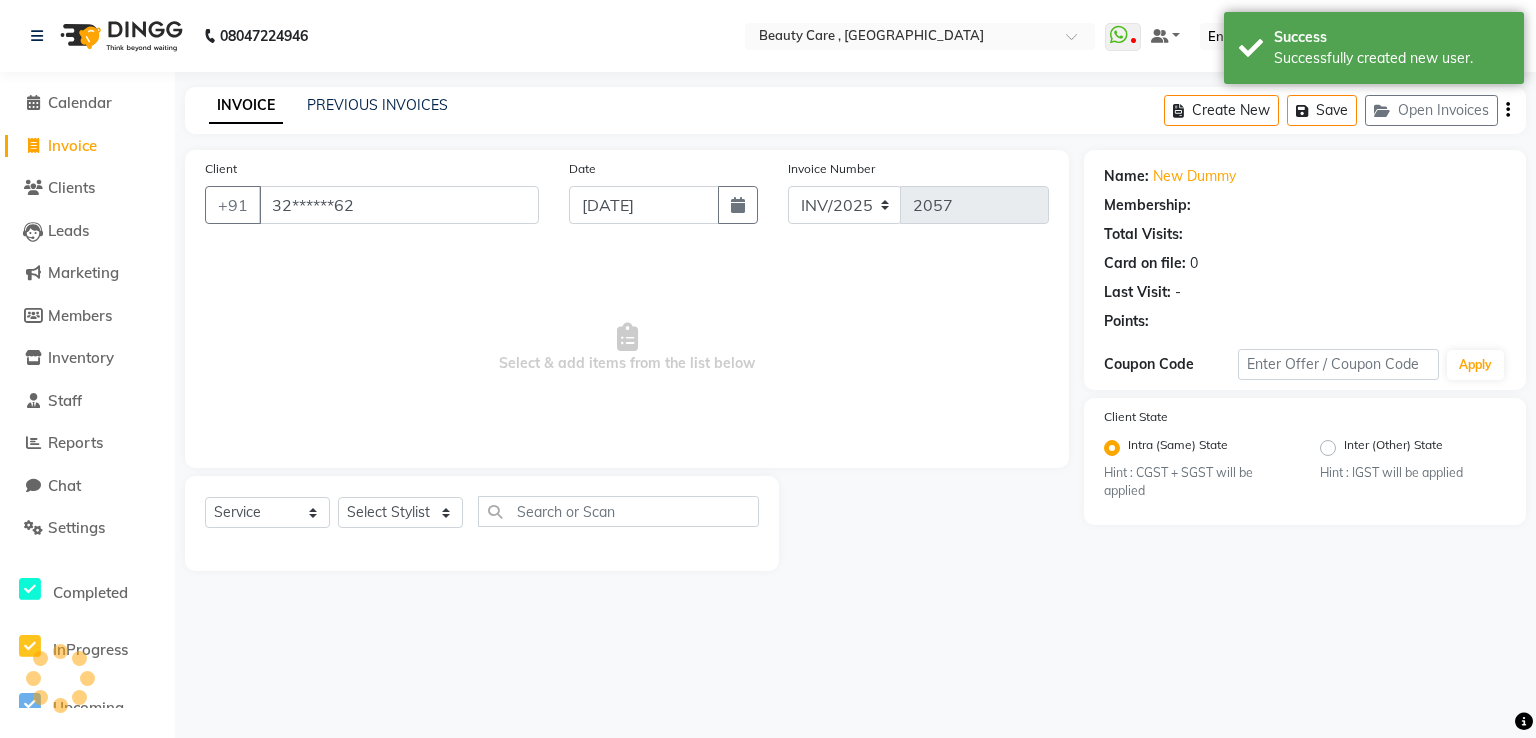 select on "1: Object" 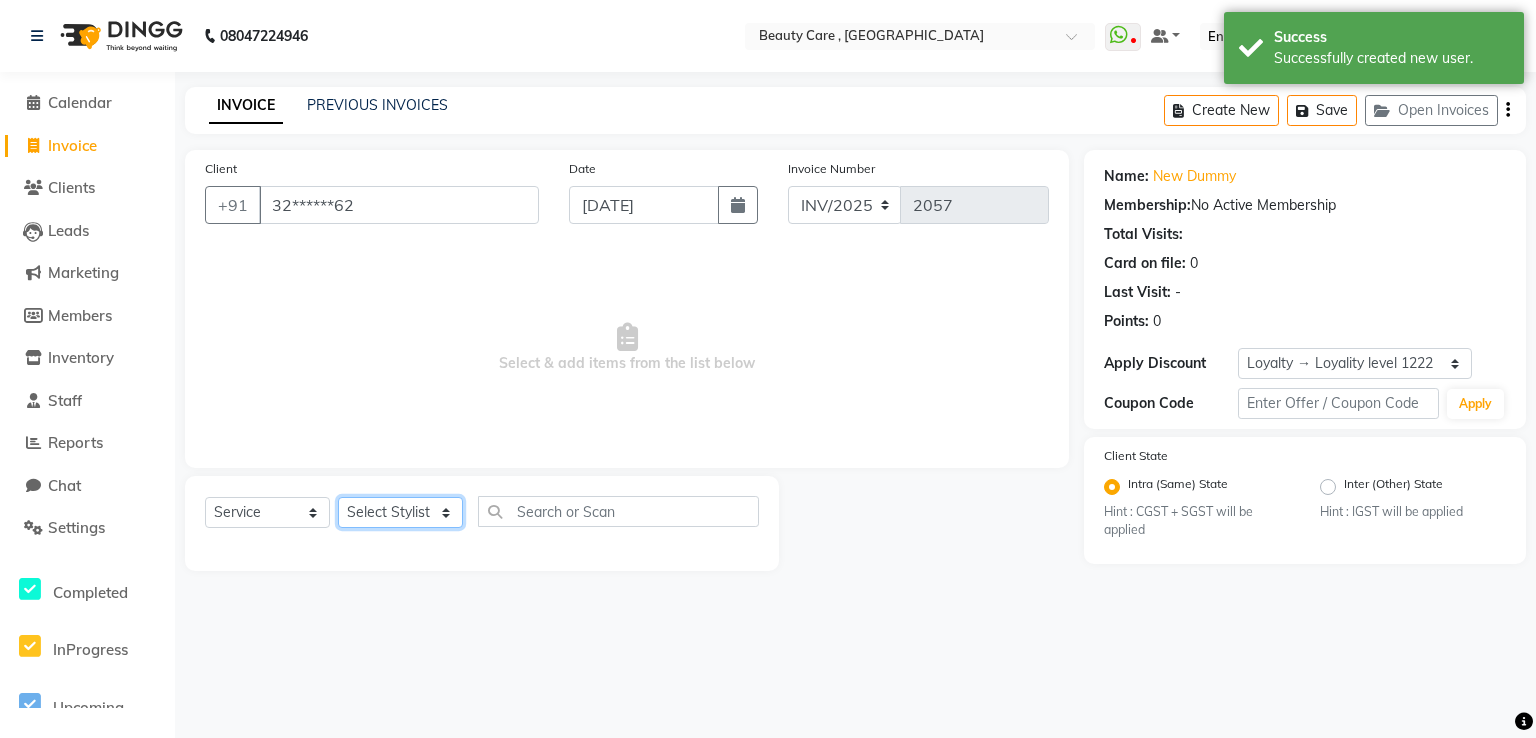 click on "Select Stylist AAAAA [PERSON_NAME] Admin A [PERSON_NAME] K Akshay Ankit [DATE][PERSON_NAME] [PERSON_NAME]  Bhakti [PERSON_NAME] [PERSON_NAME] DINGG Staff [PERSON_NAME] [PERSON_NAME] kiran [PERSON_NAME] [PERSON_NAME]  Manual Test DND [PERSON_NAME] new staff [PERSON_NAME] play salon [PERSON_NAME] [PERSON_NAME] Priyanka QA Staff-1 [PERSON_NAME] [PERSON_NAME] [PERSON_NAME] [PERSON_NAME] [PERSON_NAME] StaffForReports staff-qa-1 staff-qa-2 staff-qa-3 Sukanya sumit Sumit [PERSON_NAME] test Test Staff [PERSON_NAME] xyz sa" 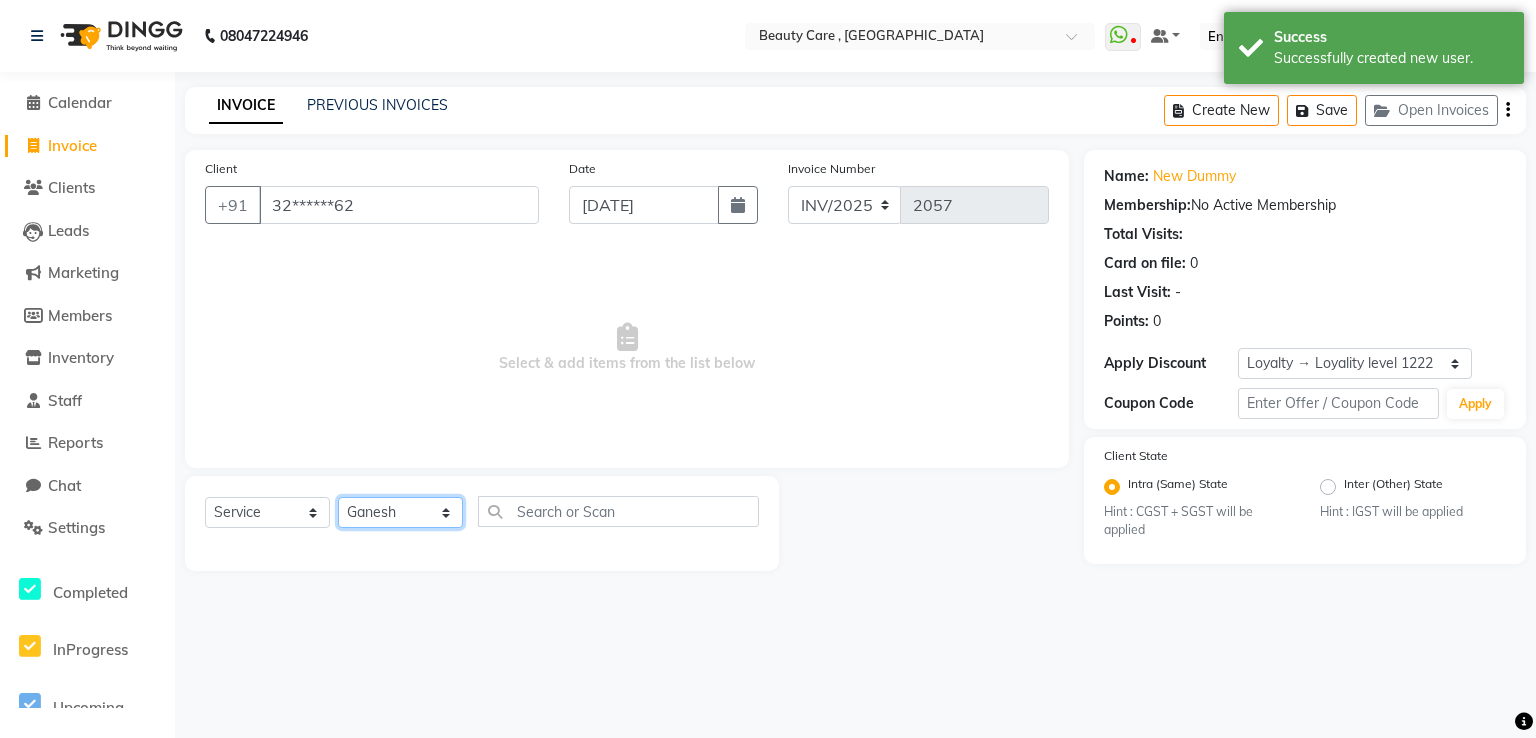 click on "Select Stylist AAAAA [PERSON_NAME] Admin A [PERSON_NAME] K Akshay Ankit [DATE][PERSON_NAME] [PERSON_NAME]  Bhakti [PERSON_NAME] [PERSON_NAME] DINGG Staff [PERSON_NAME] [PERSON_NAME] kiran [PERSON_NAME] [PERSON_NAME]  Manual Test DND [PERSON_NAME] new staff [PERSON_NAME] play salon [PERSON_NAME] [PERSON_NAME] Priyanka QA Staff-1 [PERSON_NAME] [PERSON_NAME] [PERSON_NAME] [PERSON_NAME] [PERSON_NAME] StaffForReports staff-qa-1 staff-qa-2 staff-qa-3 Sukanya sumit Sumit [PERSON_NAME] test Test Staff [PERSON_NAME] xyz sa" 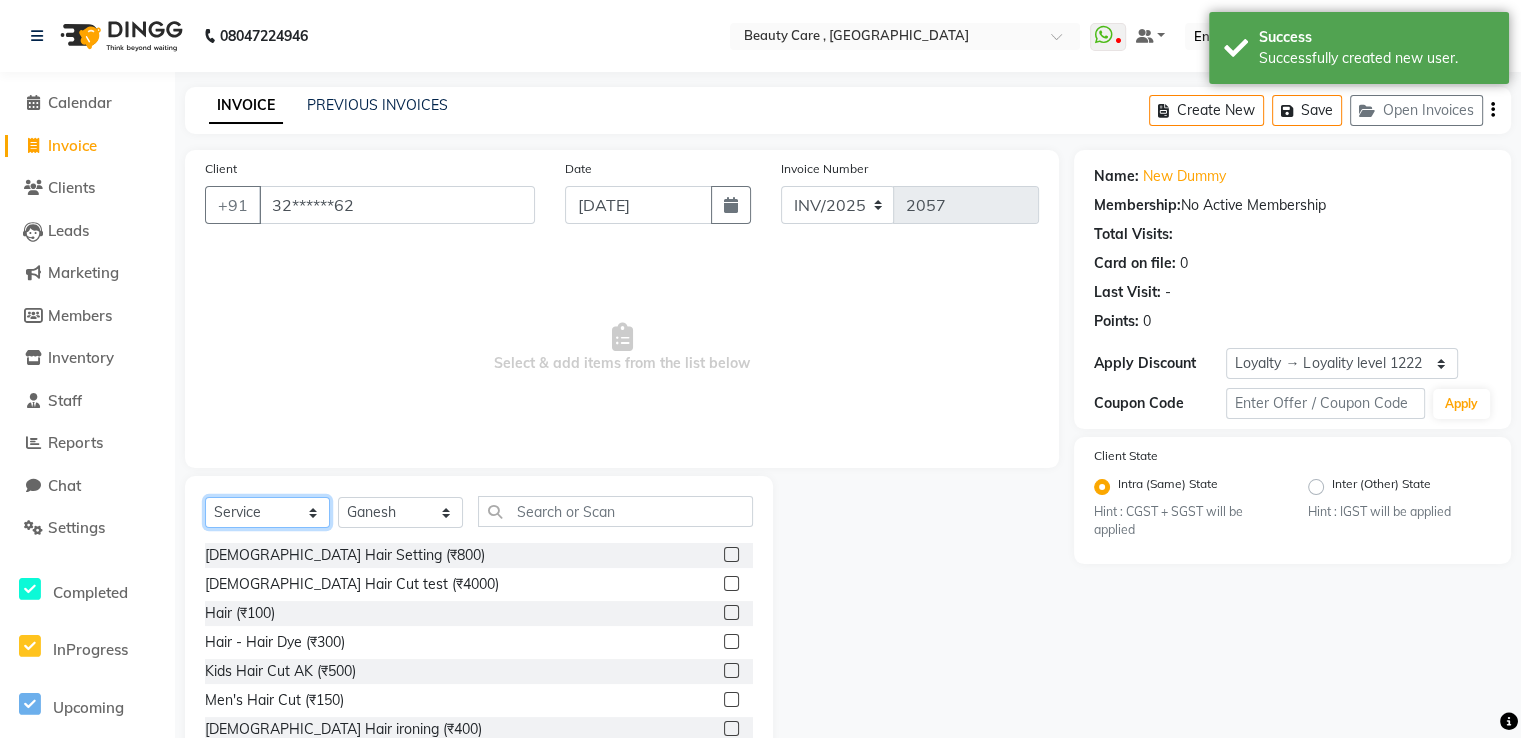 click on "Select  Service  Product  Membership  Package Voucher Prepaid Gift Card" 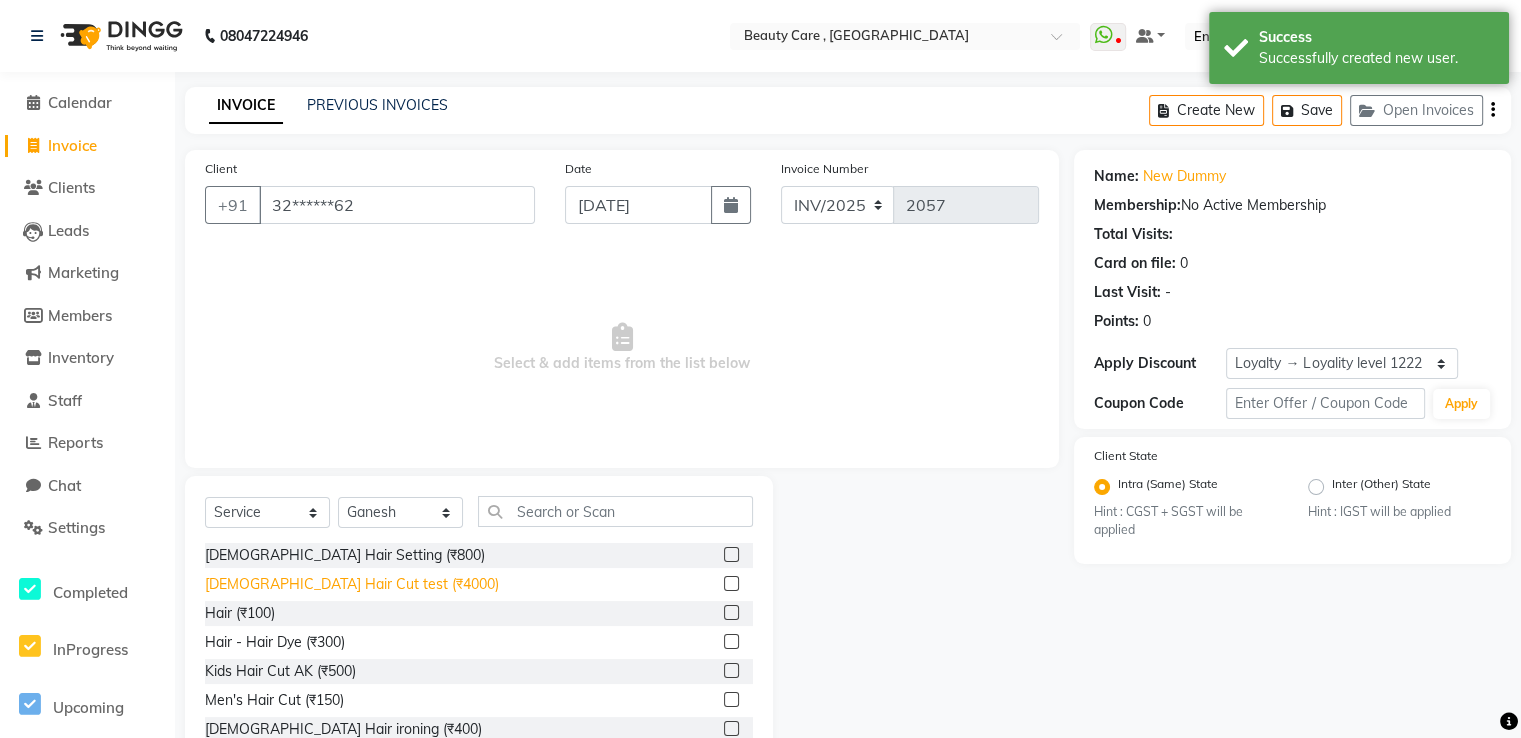 click on "[DEMOGRAPHIC_DATA] Hair Cut test (₹4000)" 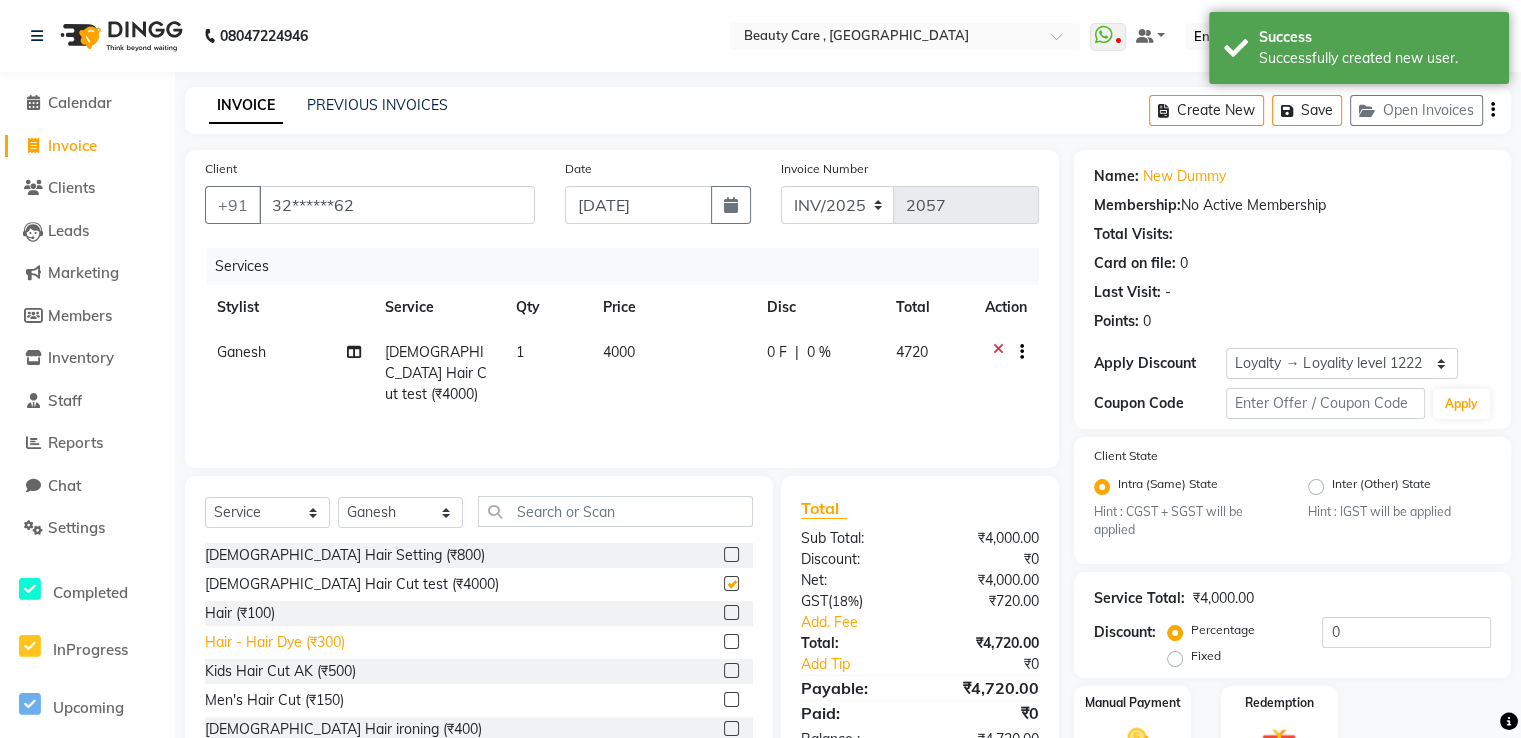 checkbox on "false" 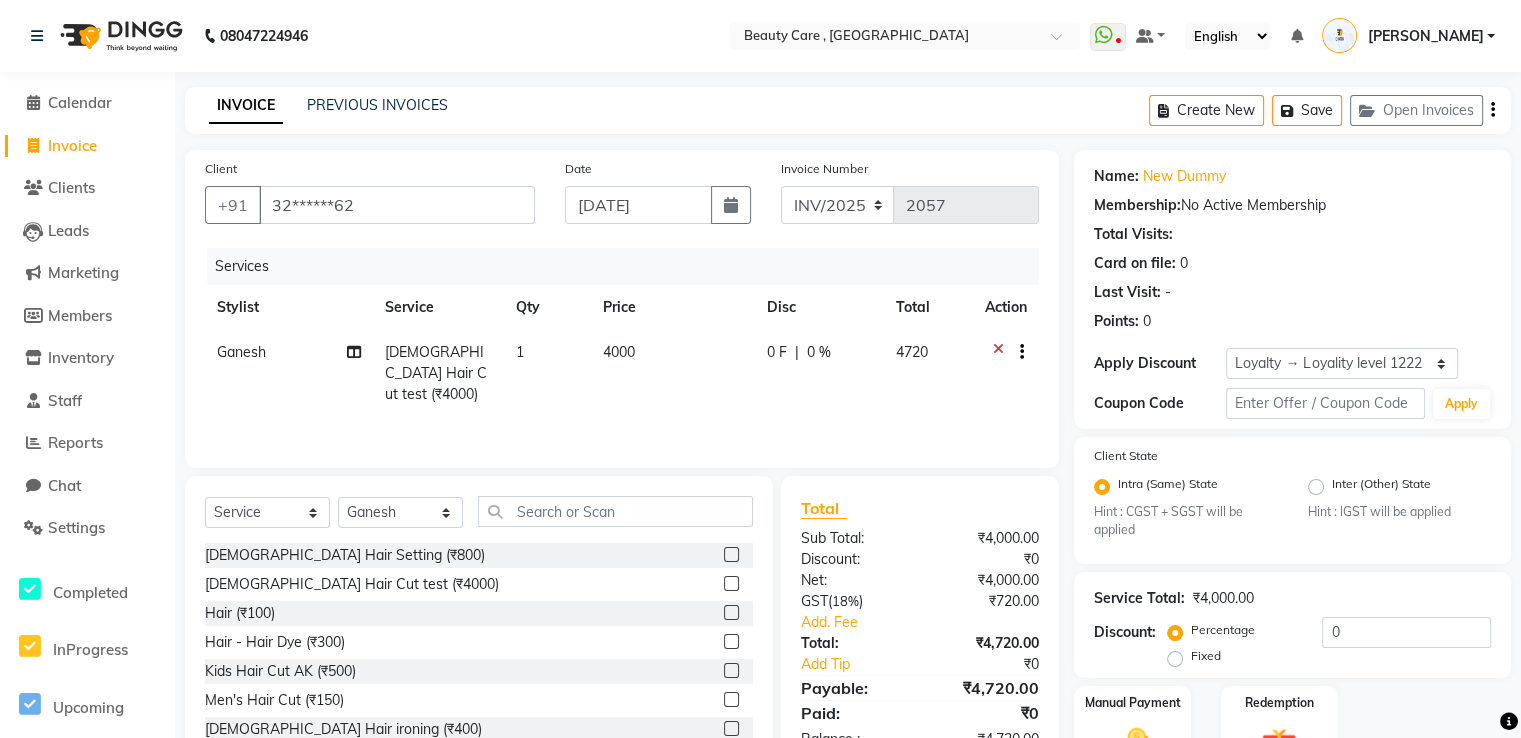 click on "[DEMOGRAPHIC_DATA] Hair Setting (₹800)  [DEMOGRAPHIC_DATA] Hair Cut test (₹4000)  Hair (₹100)  Hair - Hair Dye (₹300)  Kids Hair Cut AK (₹500)  Men's Hair Cut (₹150)  [DEMOGRAPHIC_DATA] Hair ironing (₹400)  Men's Hair Straightening OLD (₹1500)  Hair Spa (₹2000)  Men's Hair Wash (₹50)  sdfg (₹9562)  hair wash (₹100)  GHFHJ (₹600)  Hair Wash Apple  (₹600)  with wash (₹120)  Hair Cut (₹300)  ABCD hair cut (₹200)  Head Massage New (₹1000)  Hair color (₹500)  Hair's Cut (₹1000)  Head massage (₹200)  Nail spa (₹750)  Demo (₹1)  service (₹2)  indore event (₹1)  Hair spa wow (₹2500)  Membership (₹1)  [PERSON_NAME] hair style  (₹1000)  hair style with straighting (₹600)  5 min service (₹10)  Near By  (₹0)  Body Theraphy (₹2000)  aroma ther (₹3200)  [PERSON_NAME] Hair style (₹500)  [PERSON_NAME] hair style (₹900)  Advance (₹0)  Advance 2 (₹100)  [PERSON_NAME] Hair Style 1 (₹200)  cost test  (₹200)  [PERSON_NAME] 786 (₹10)  Mem 10k (₹10000)  Hair cut (₹150)  hair color (₹400)  Detox  (₹1200)  xyz (₹70)" 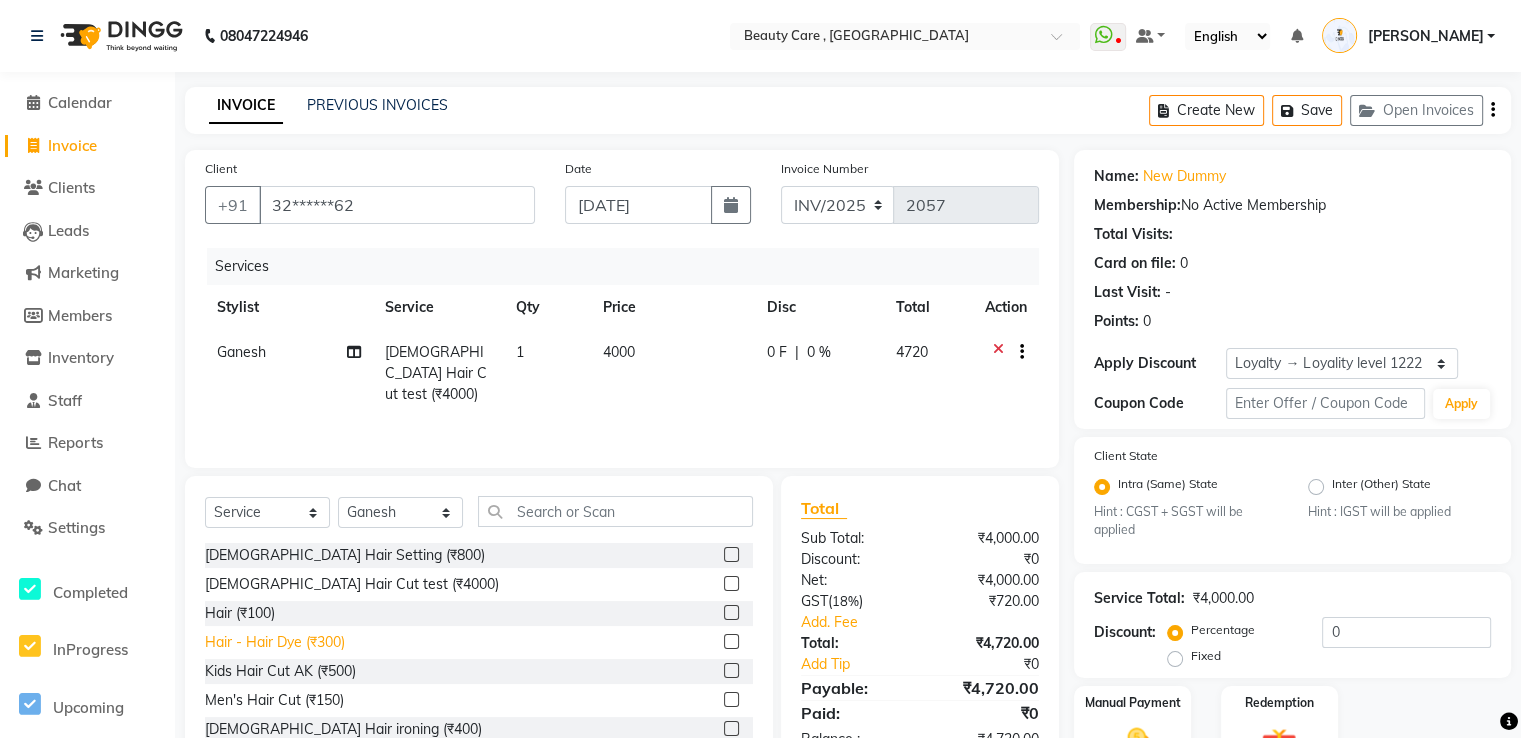 click on "Hair - Hair Dye (₹300)" 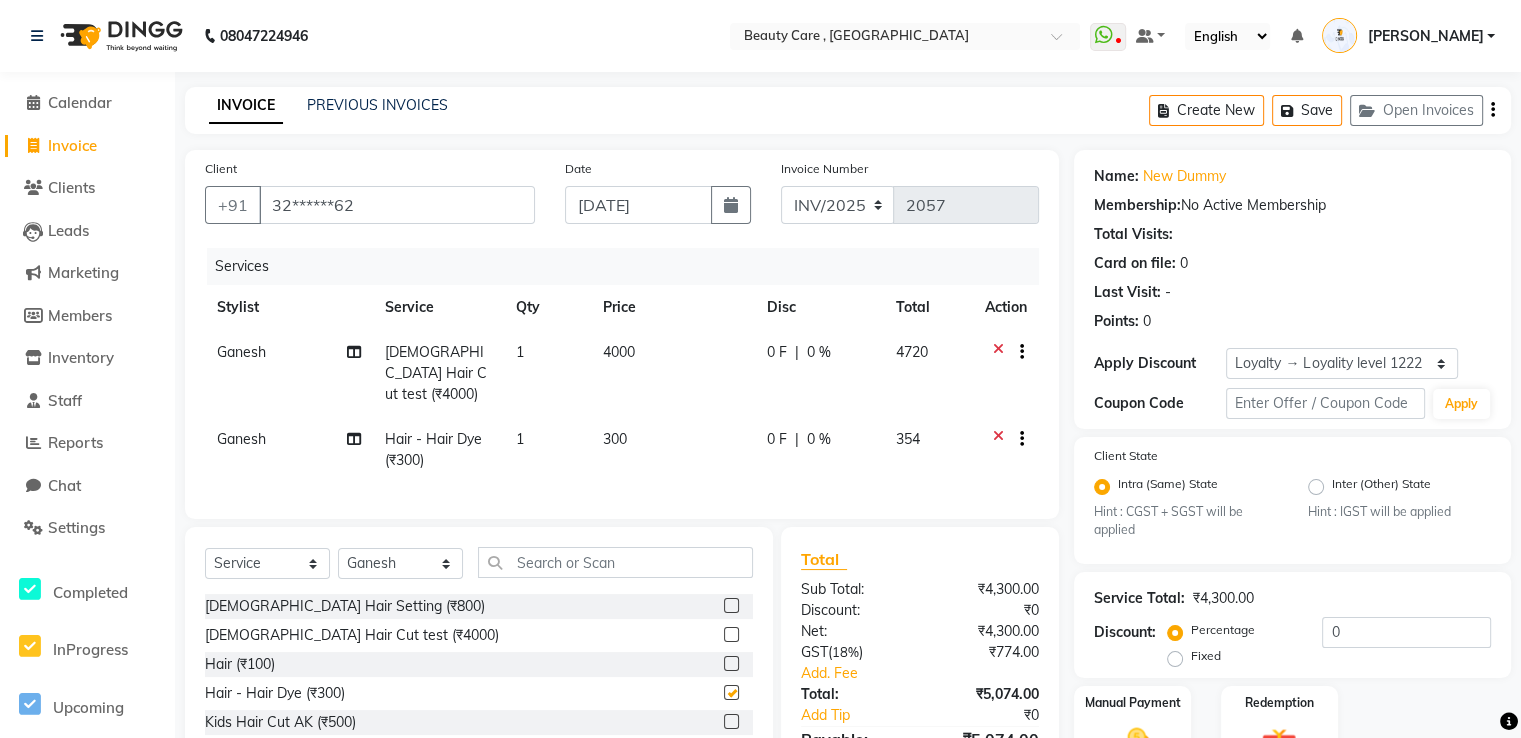 checkbox on "false" 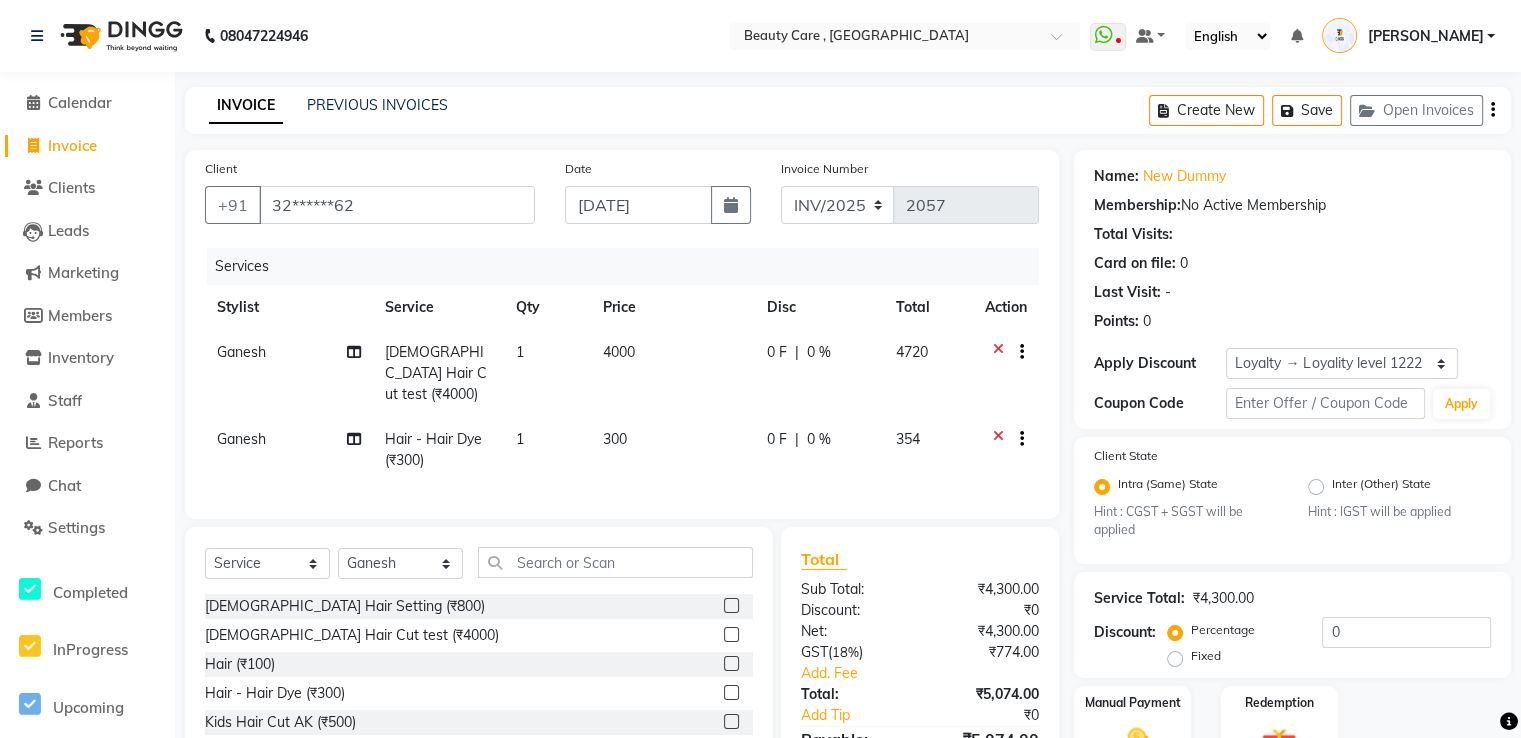 scroll, scrollTop: 116, scrollLeft: 0, axis: vertical 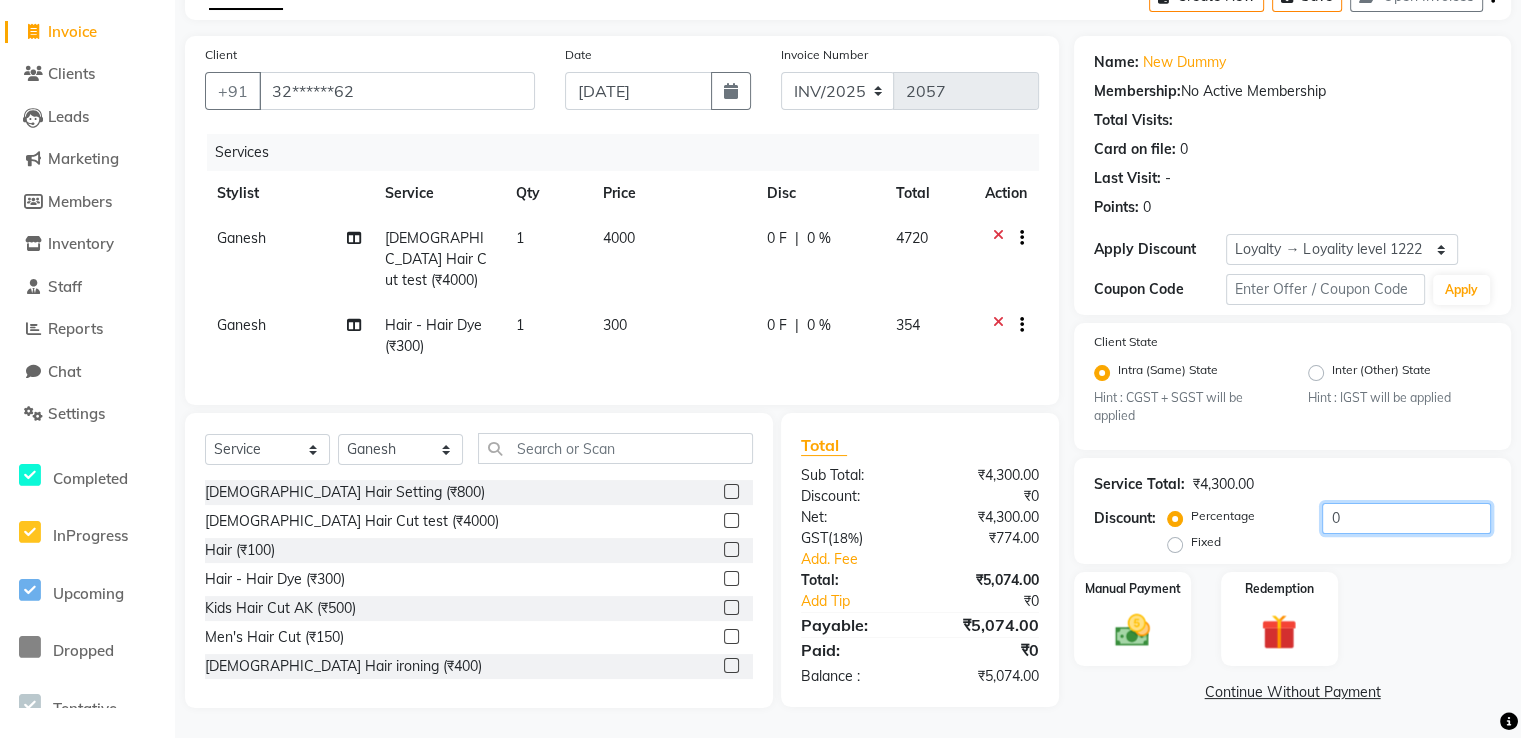 click on "0" 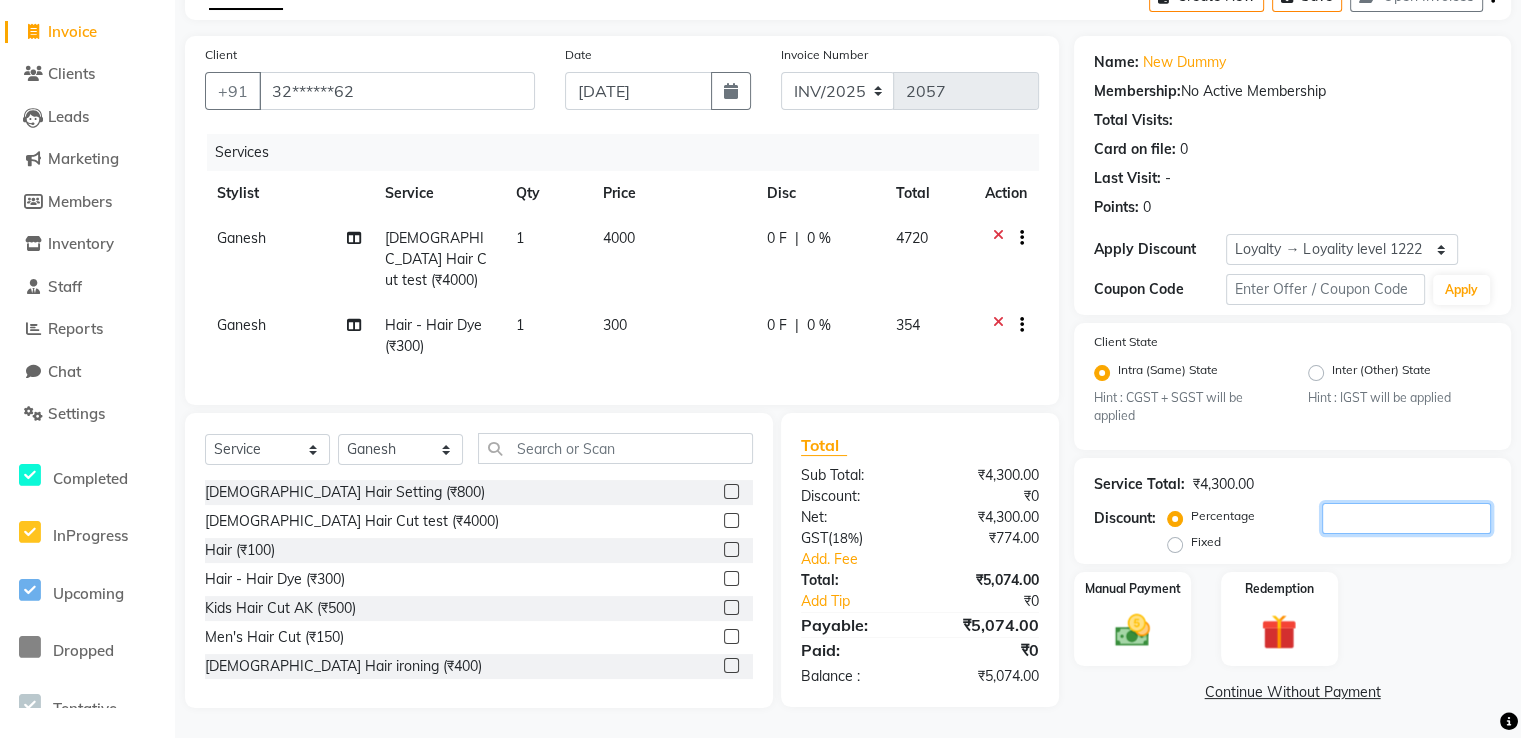 click 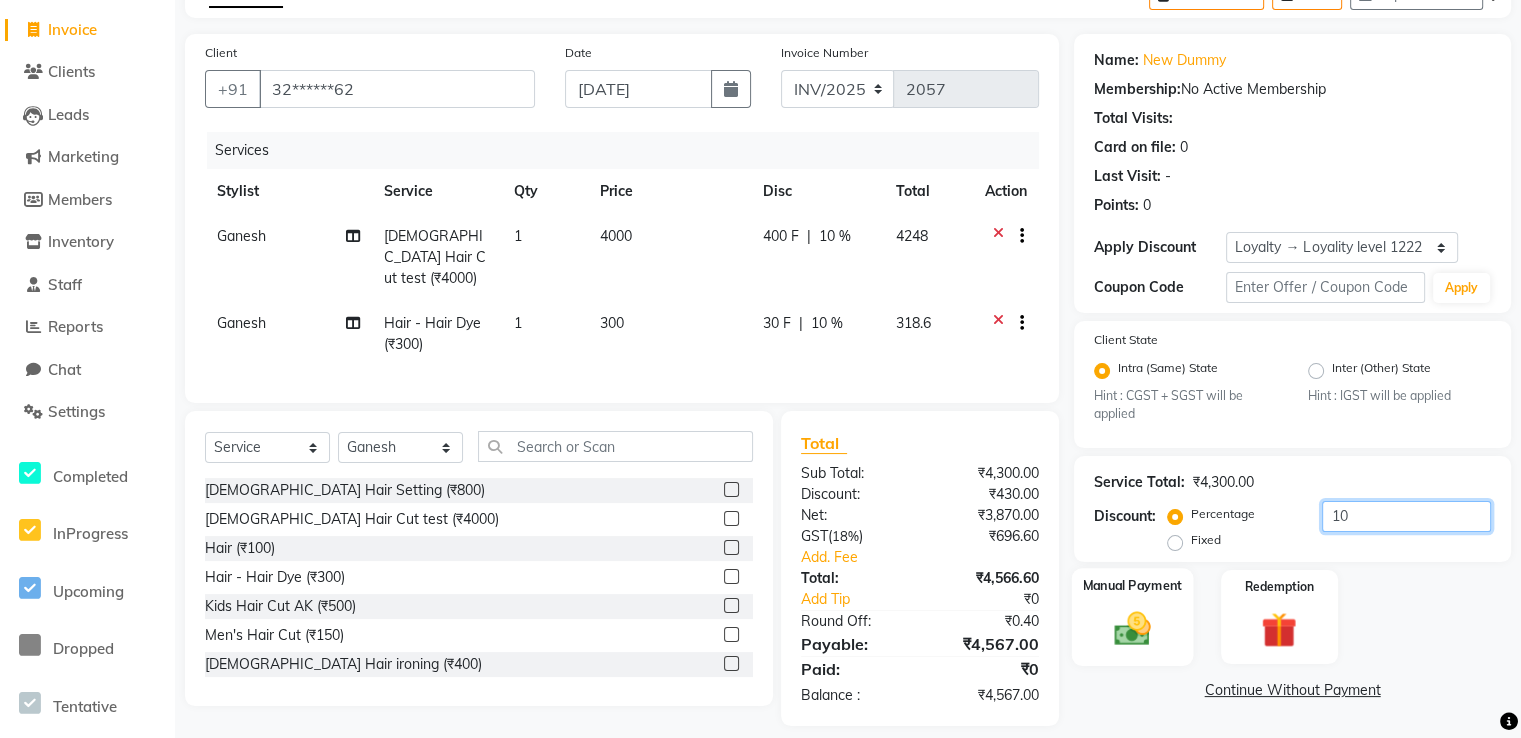 type on "10" 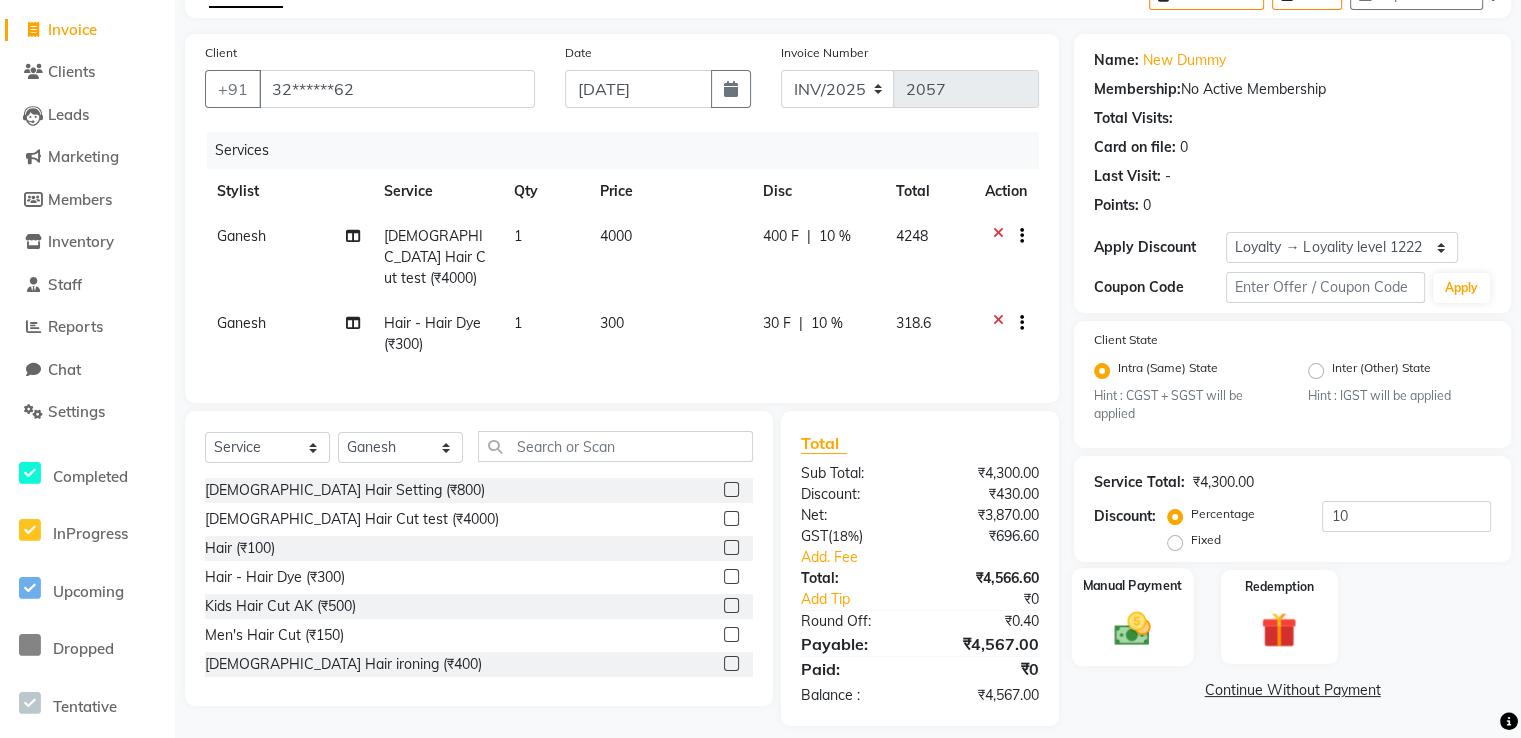 click on "Manual Payment" 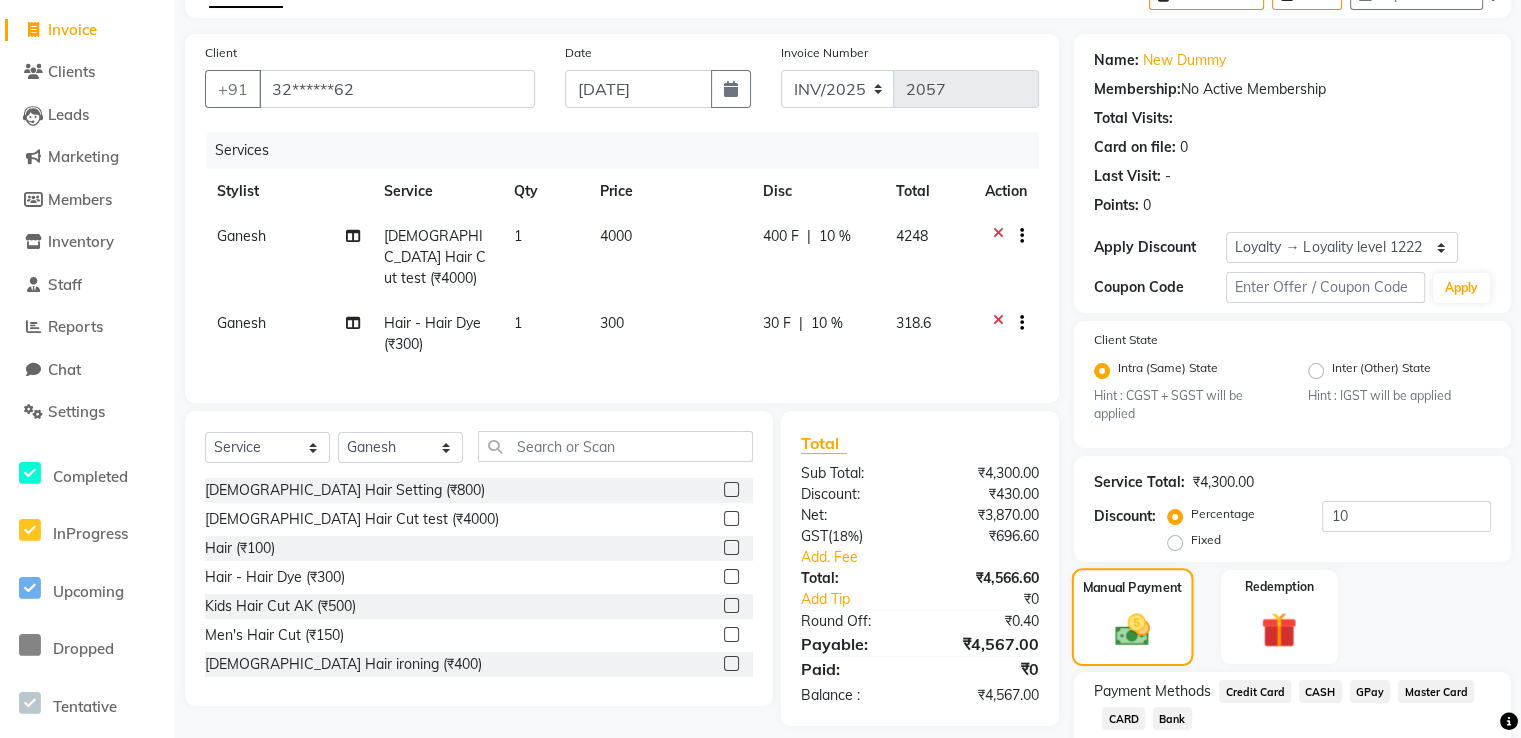 scroll, scrollTop: 244, scrollLeft: 0, axis: vertical 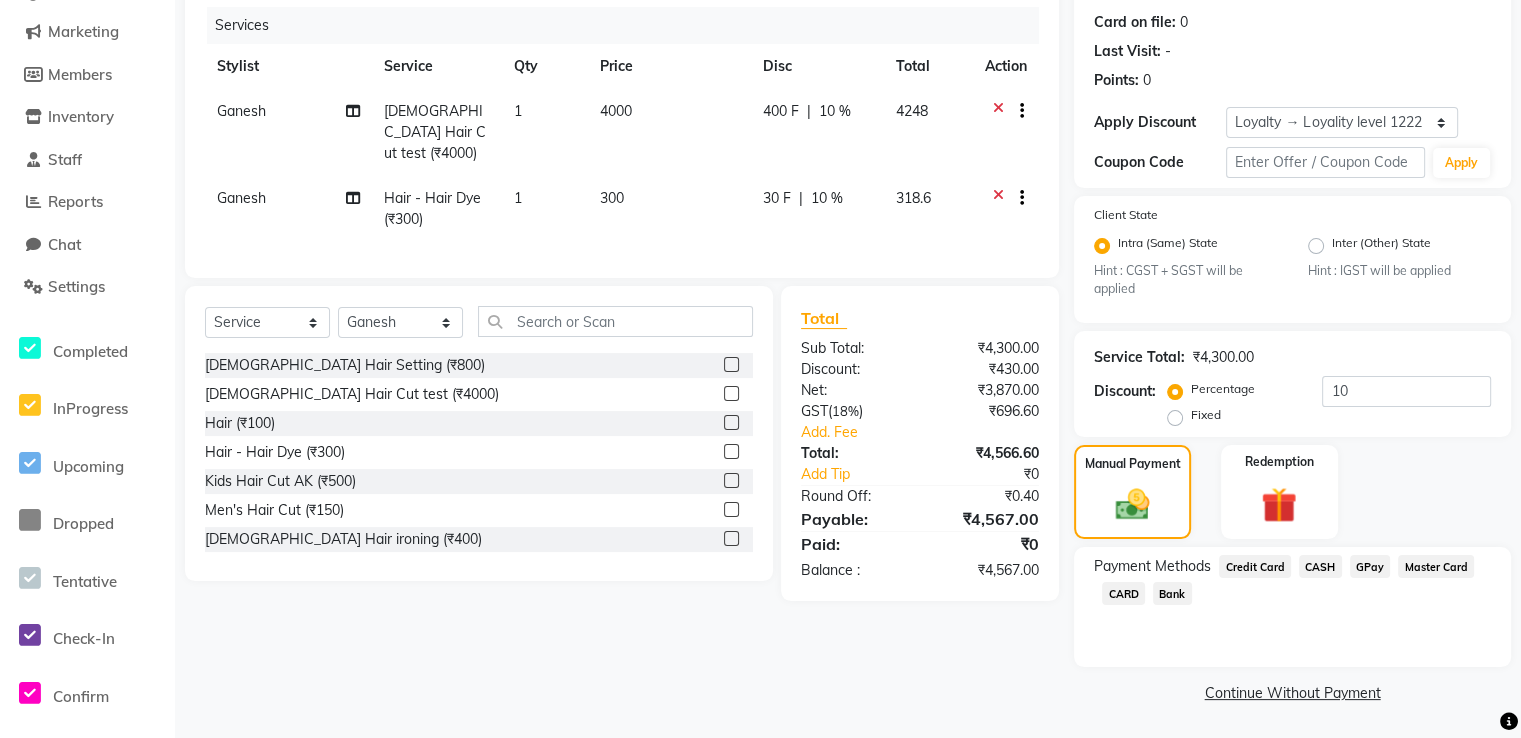 drag, startPoint x: 1316, startPoint y: 561, endPoint x: 1315, endPoint y: 549, distance: 12.0415945 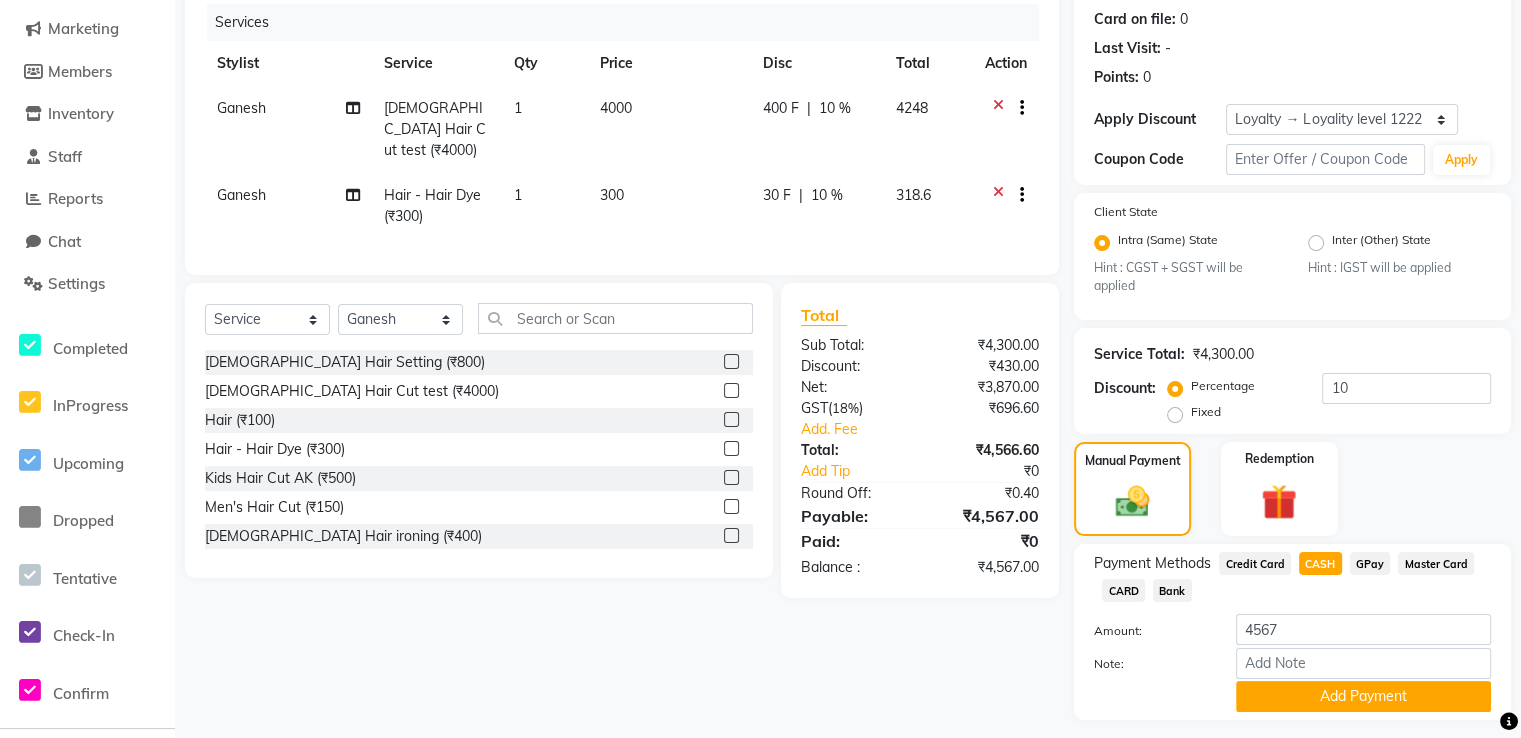 scroll, scrollTop: 303, scrollLeft: 0, axis: vertical 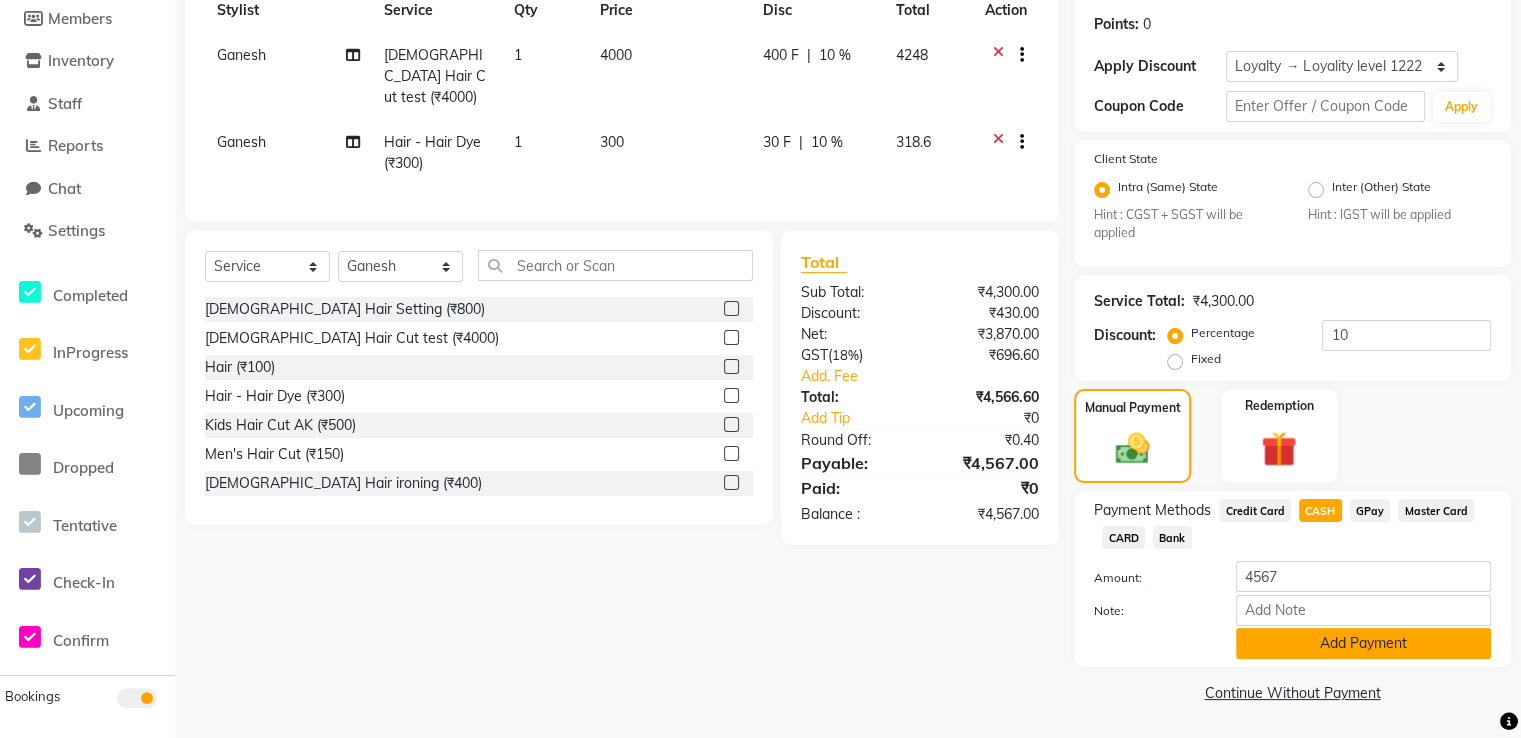 click on "Add Payment" 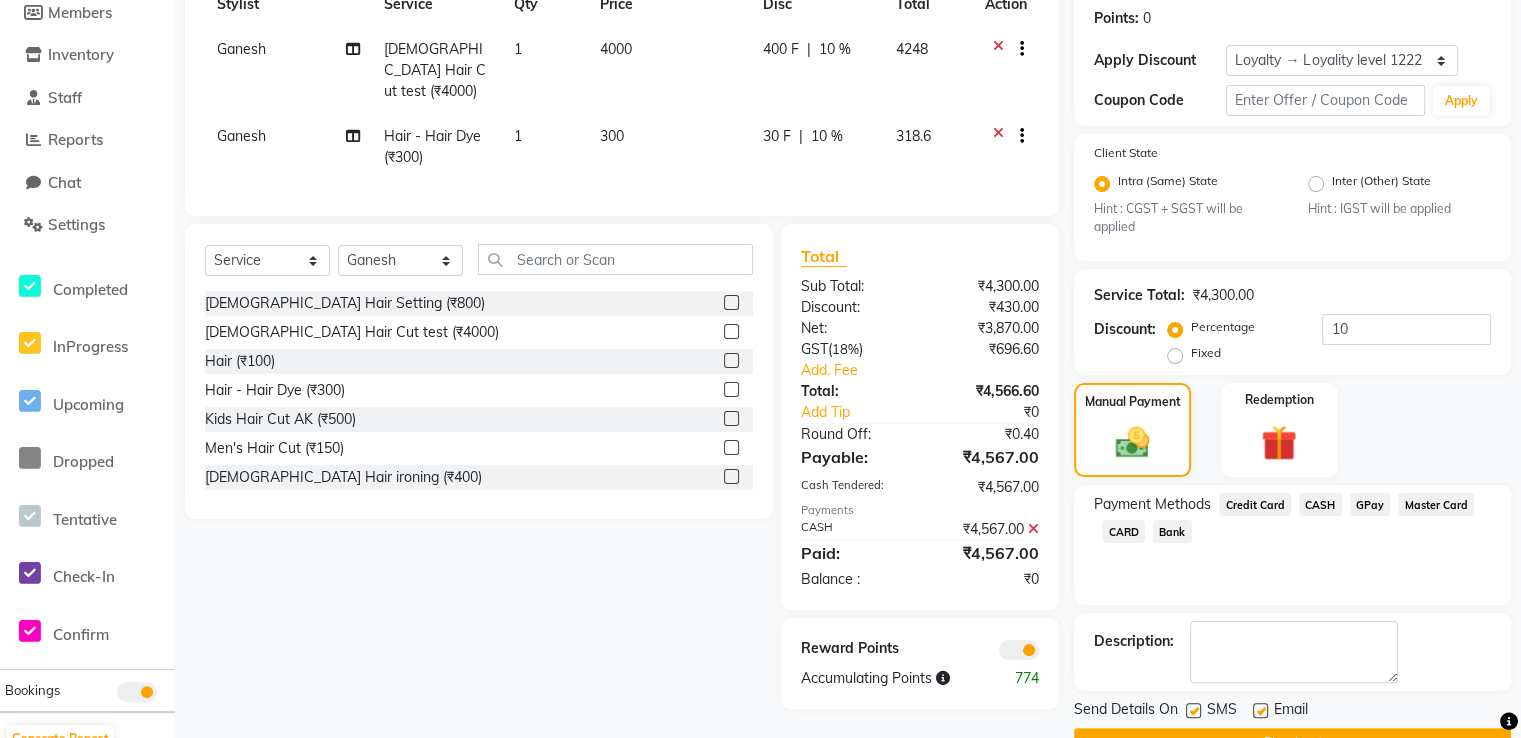 scroll, scrollTop: 356, scrollLeft: 0, axis: vertical 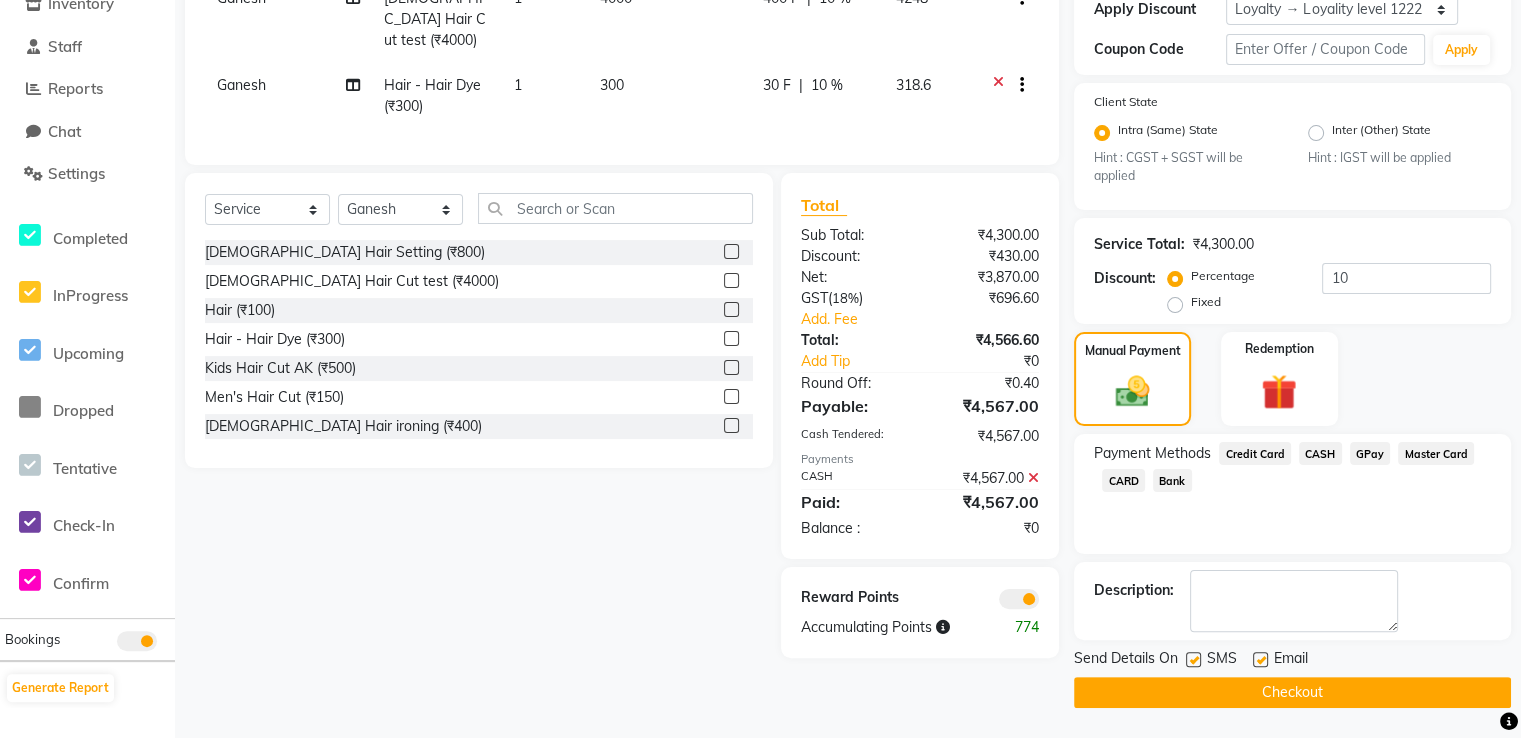 click on "Checkout" 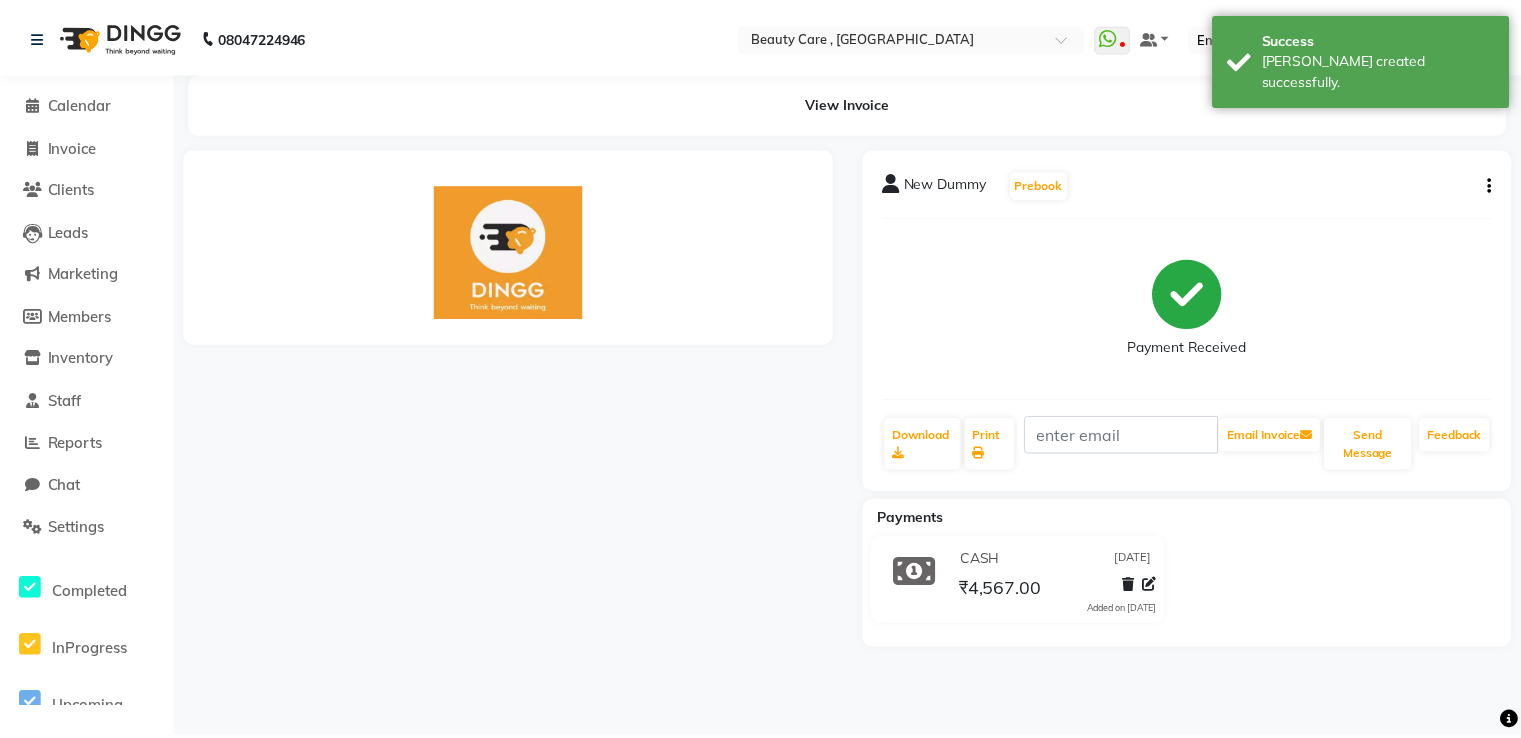 scroll, scrollTop: 0, scrollLeft: 0, axis: both 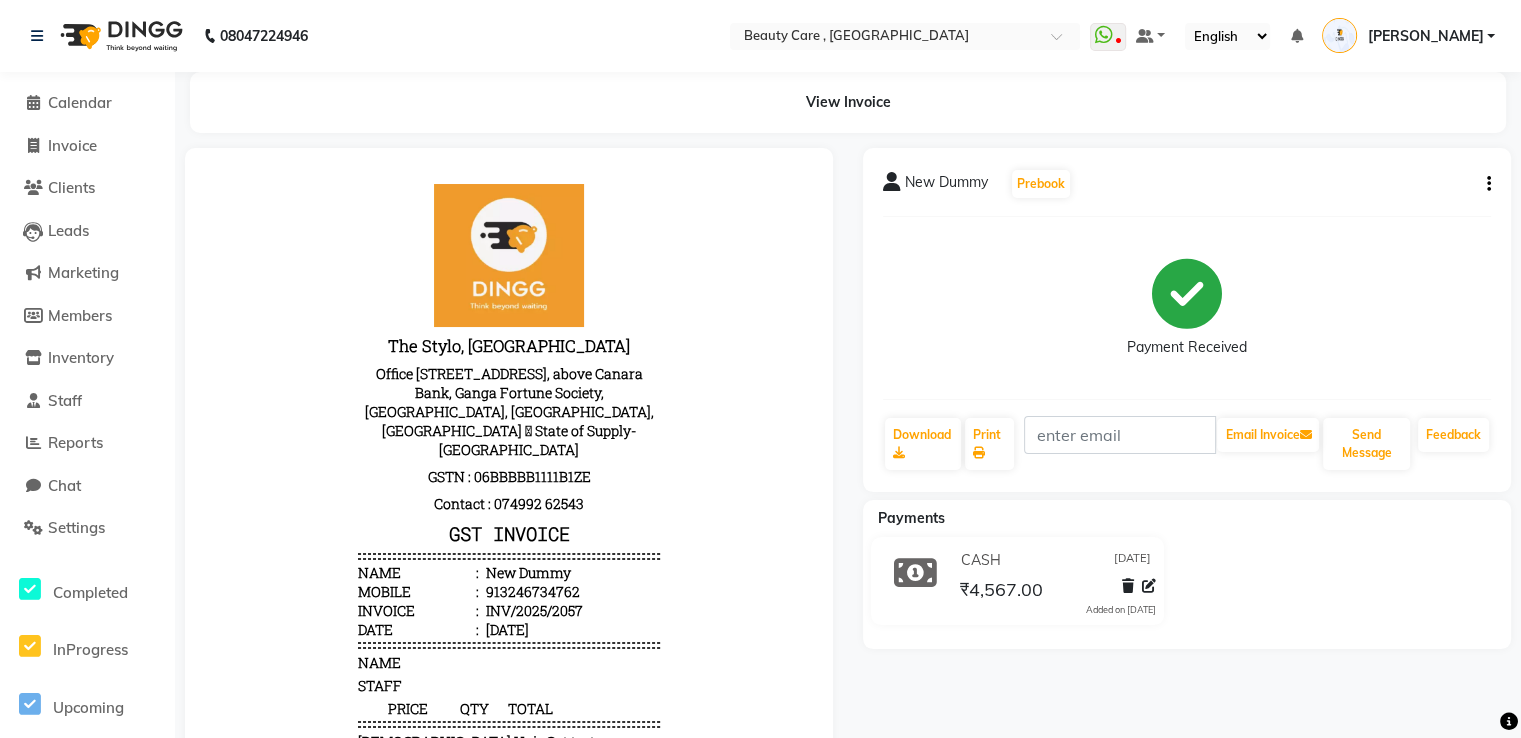 click at bounding box center [1509, 722] 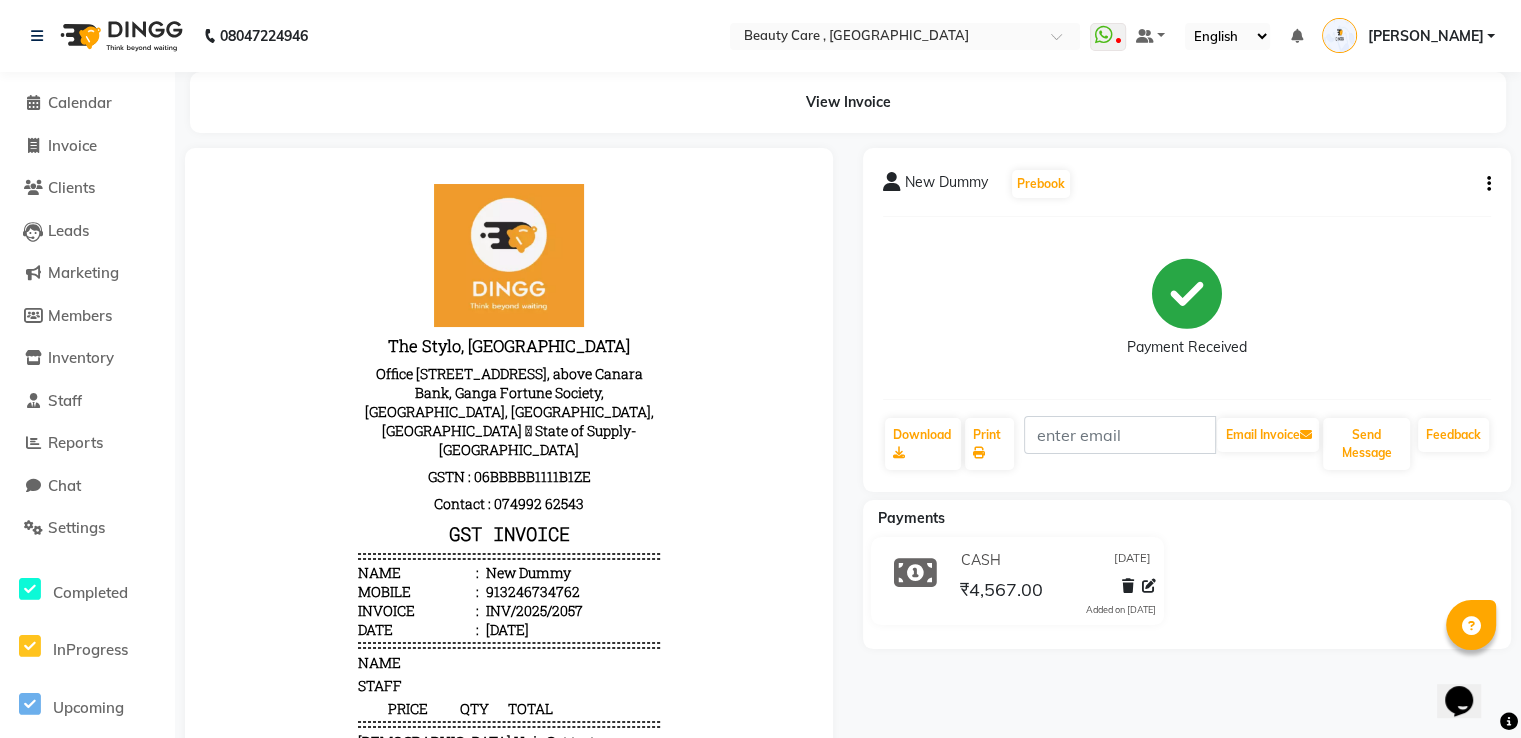 click at bounding box center [1471, 625] 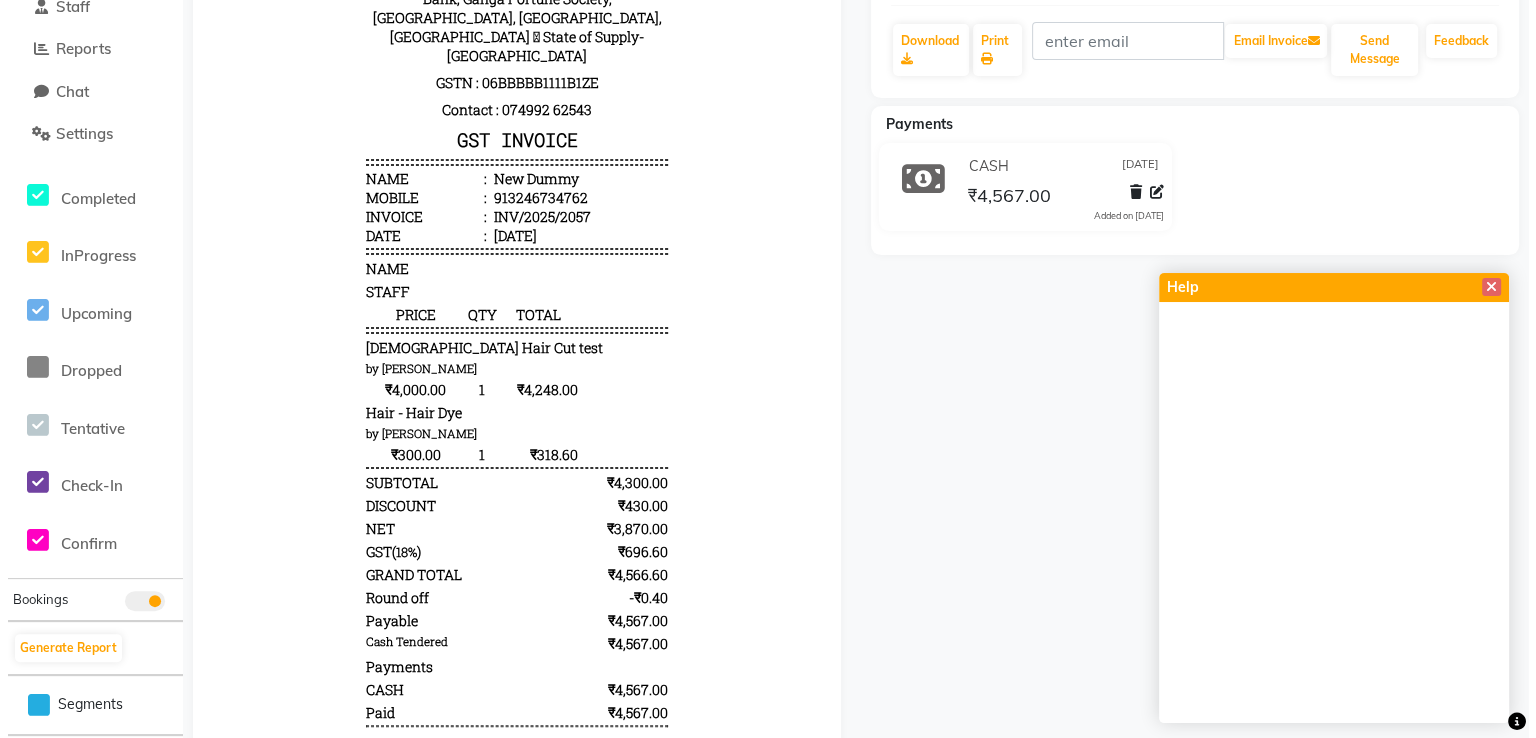 scroll, scrollTop: 0, scrollLeft: 0, axis: both 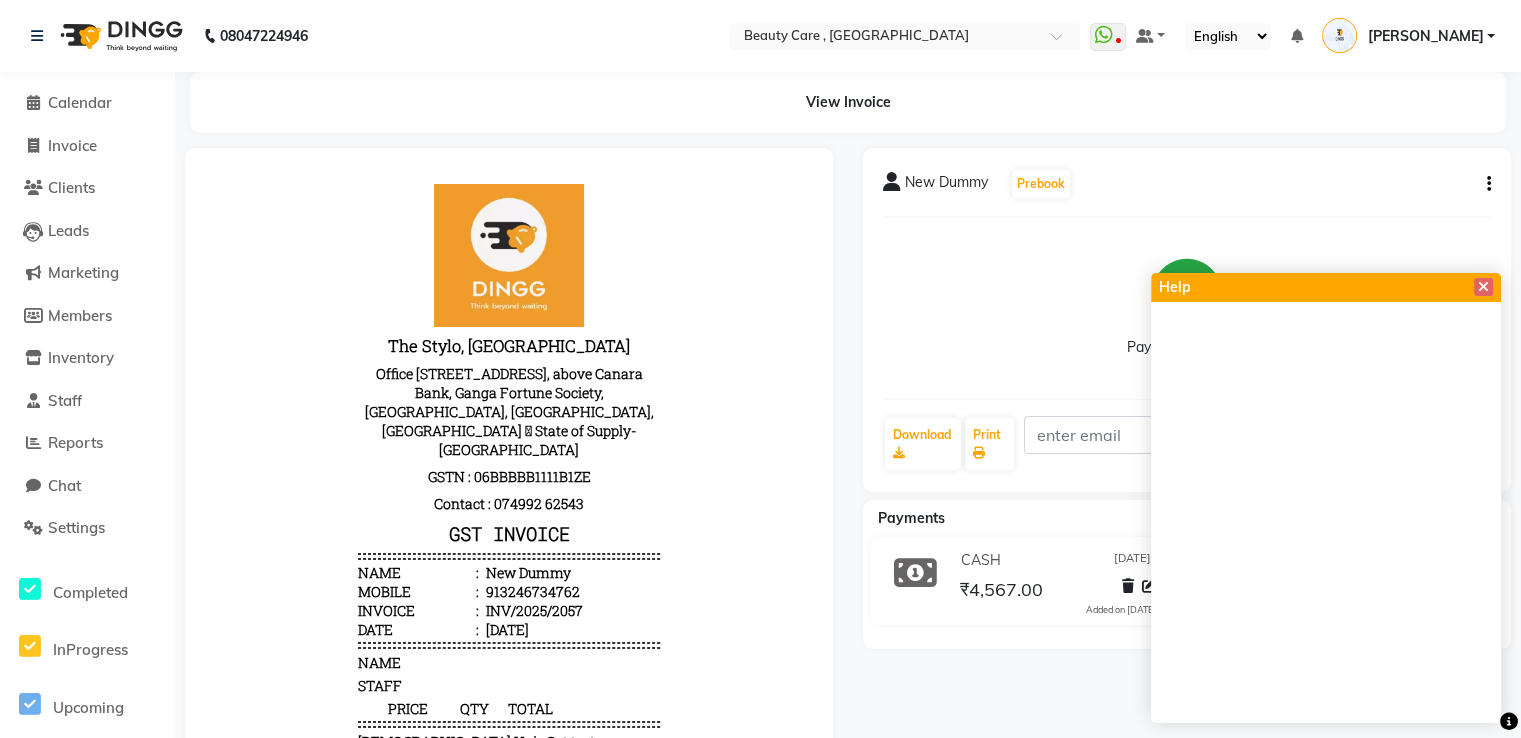 click on "[PERSON_NAME]" at bounding box center [1408, 36] 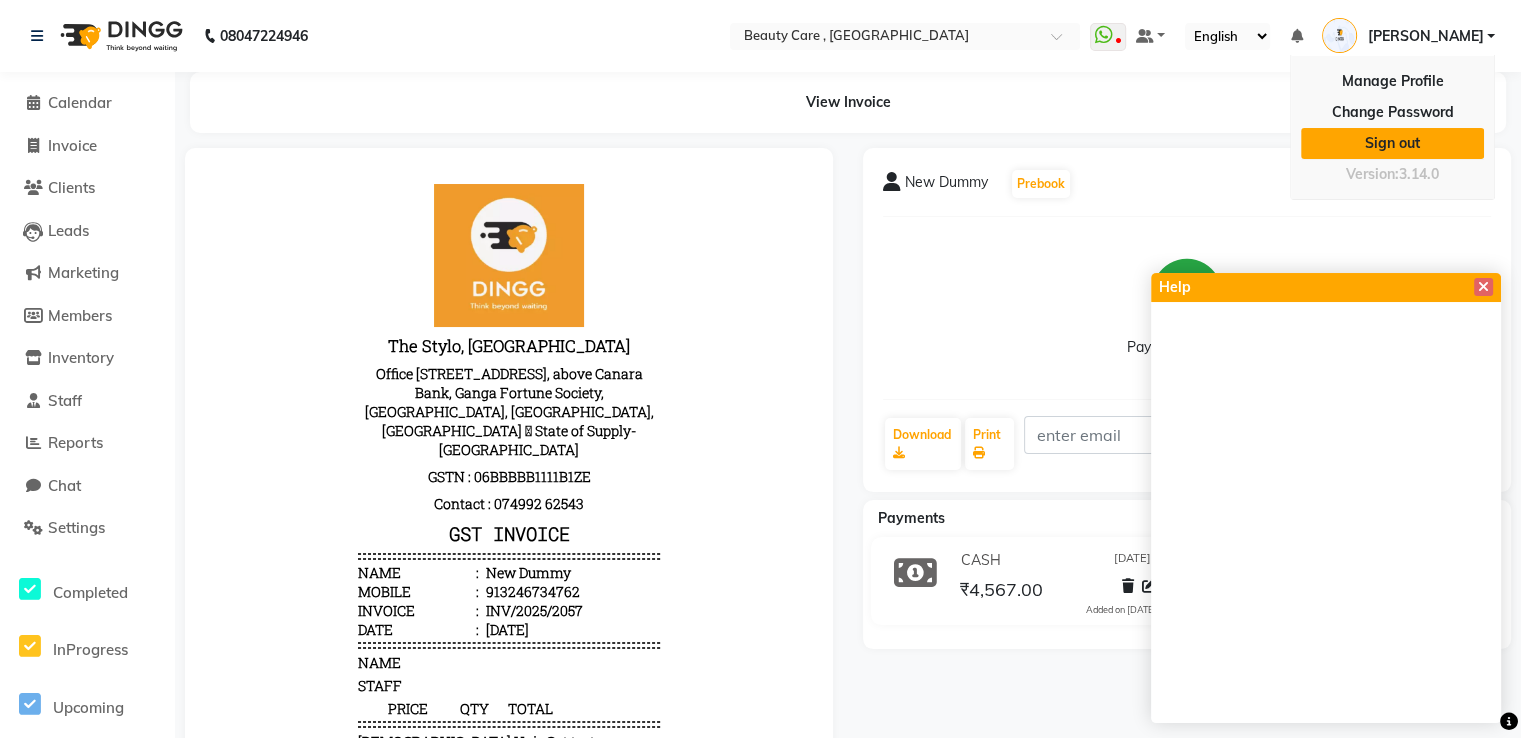 click on "Sign out" at bounding box center [1392, 143] 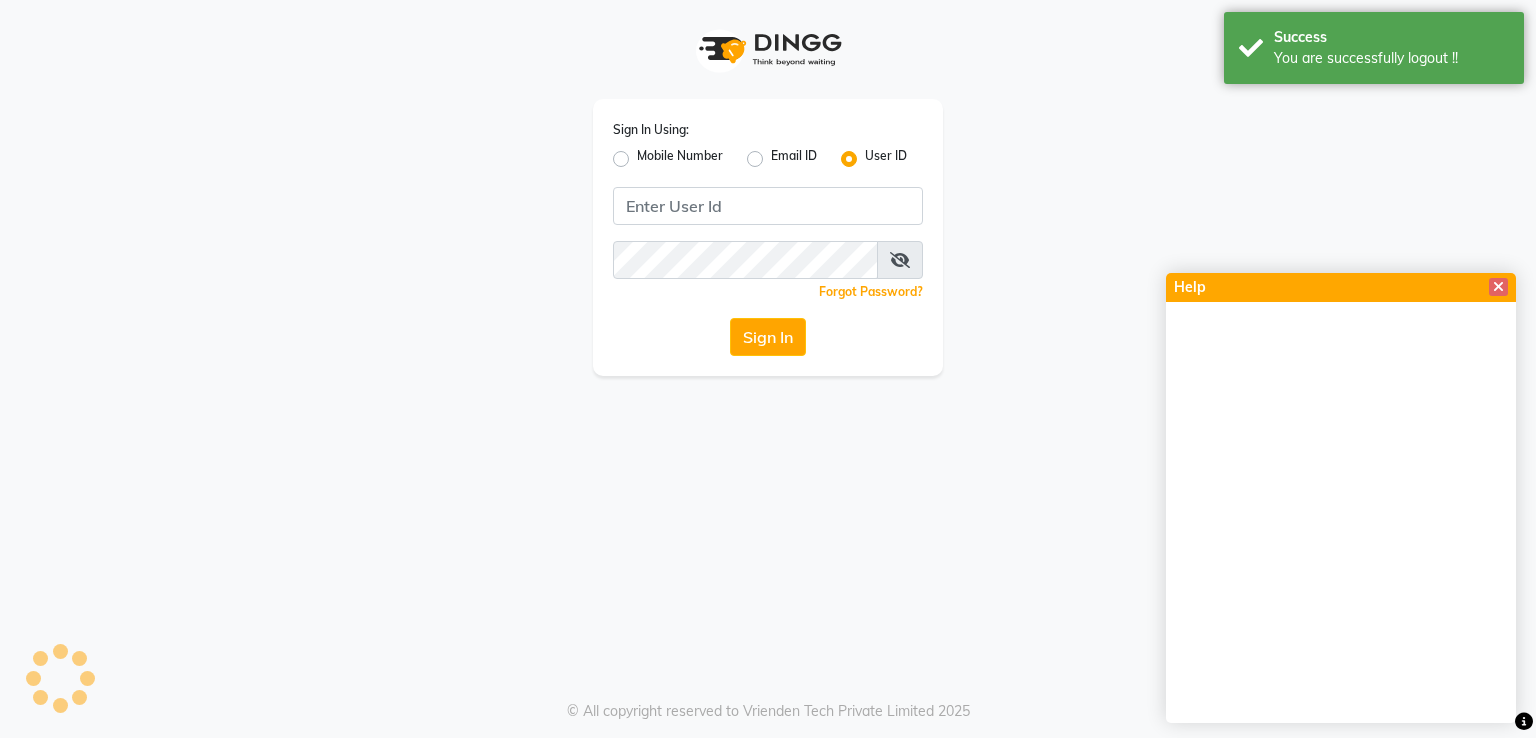 click on "Sign In Using: Mobile Number Email ID User ID  Remember me Forgot Password?  Sign In   © All copyright reserved to Vrienden Tech Private Limited 2025" 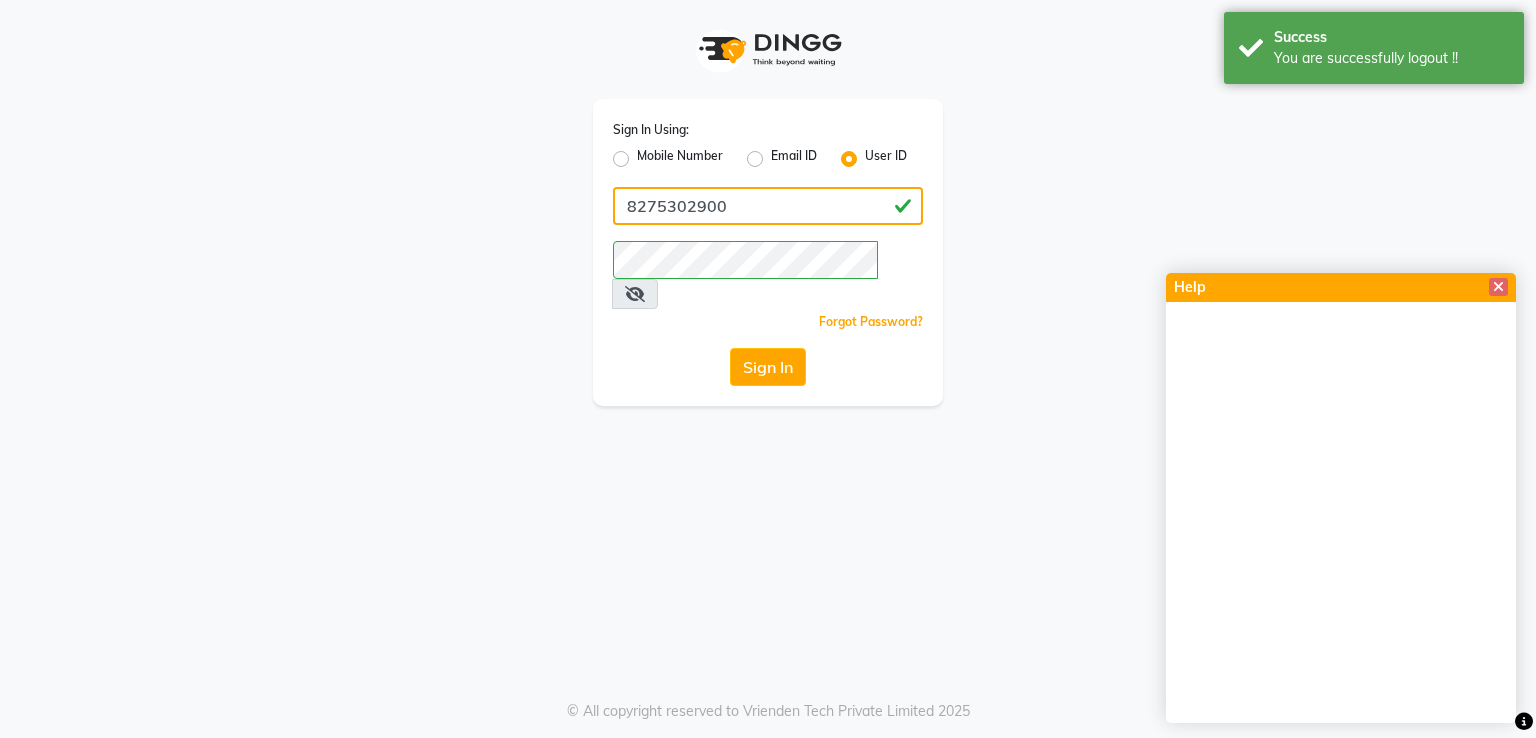 click on "8275302900" 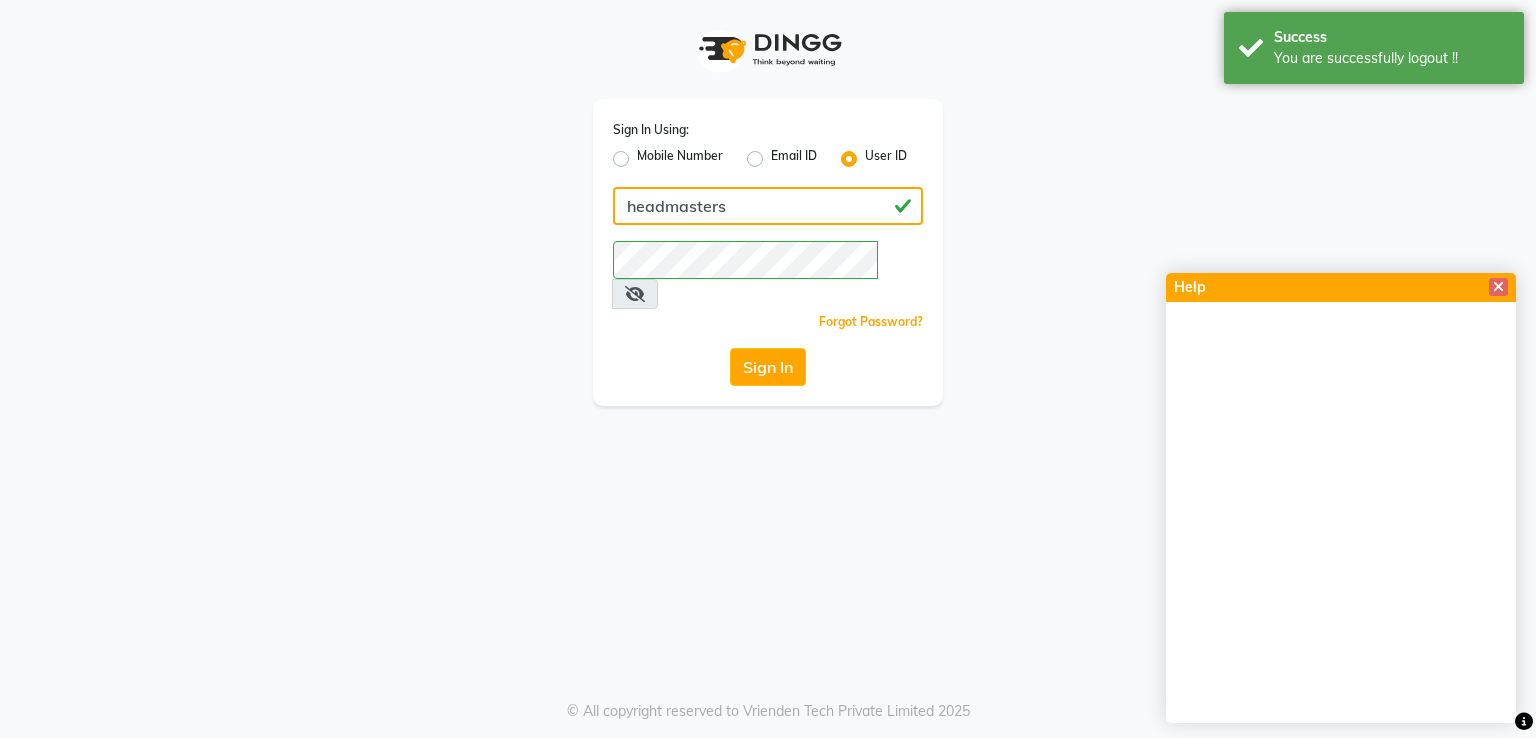 type on "headmasters" 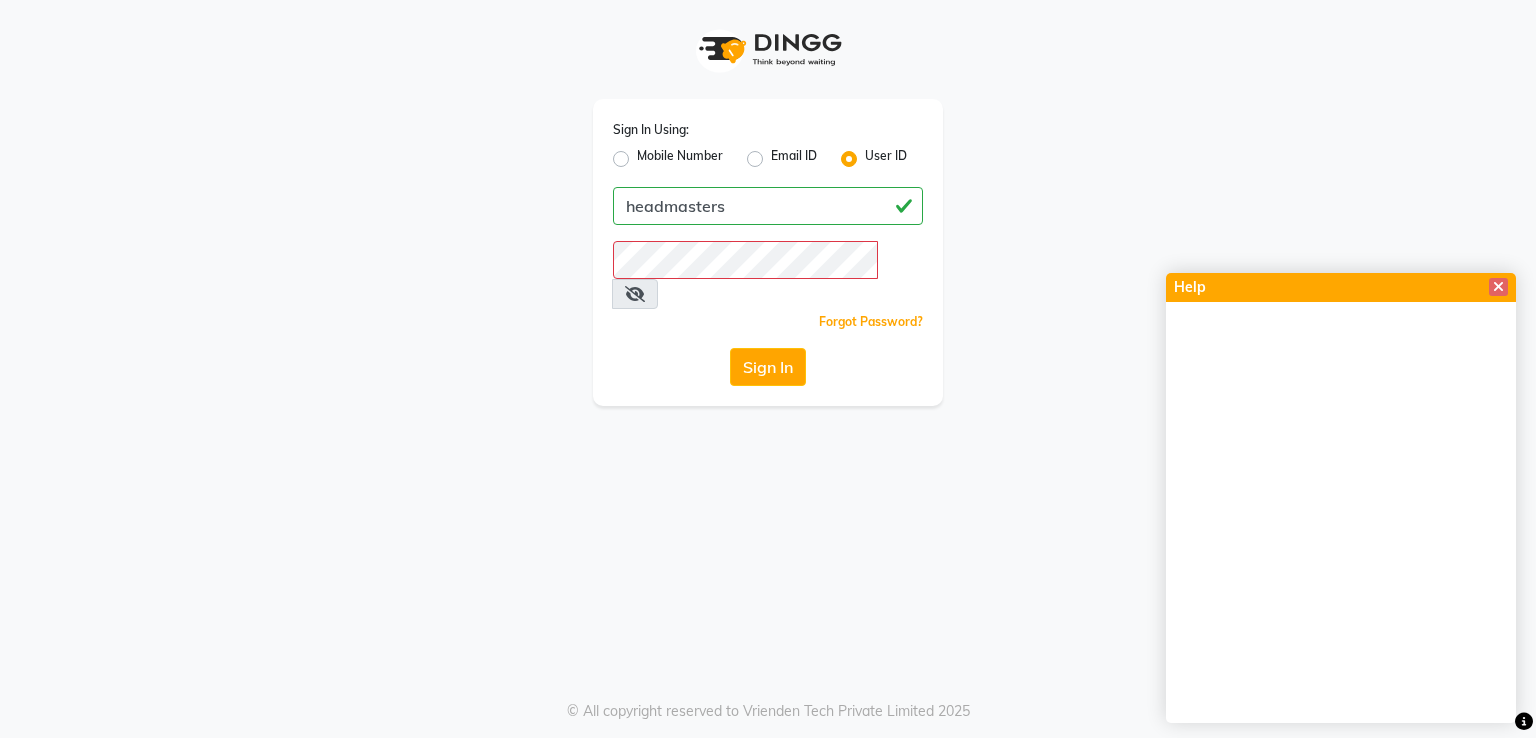 click at bounding box center (635, 294) 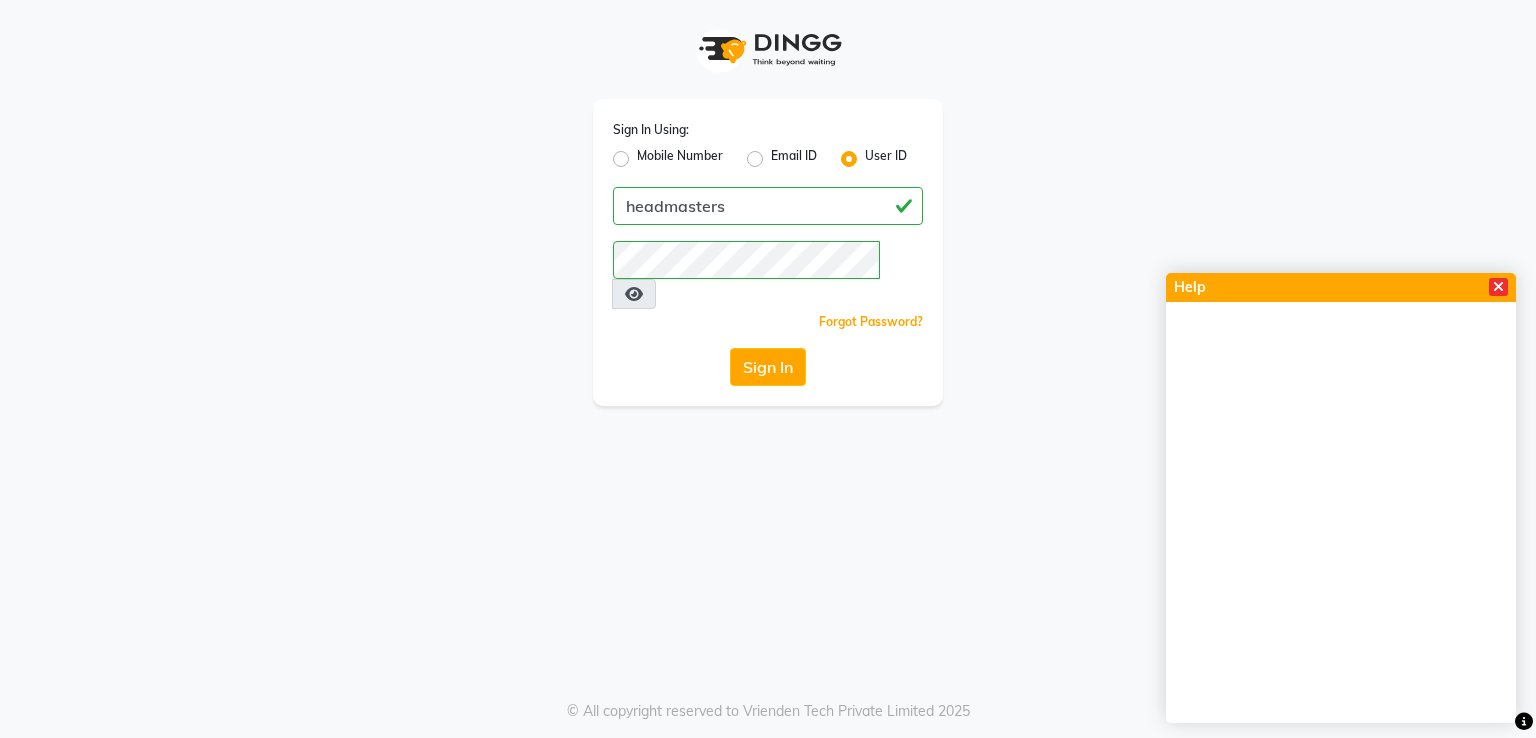 click at bounding box center [1498, 287] 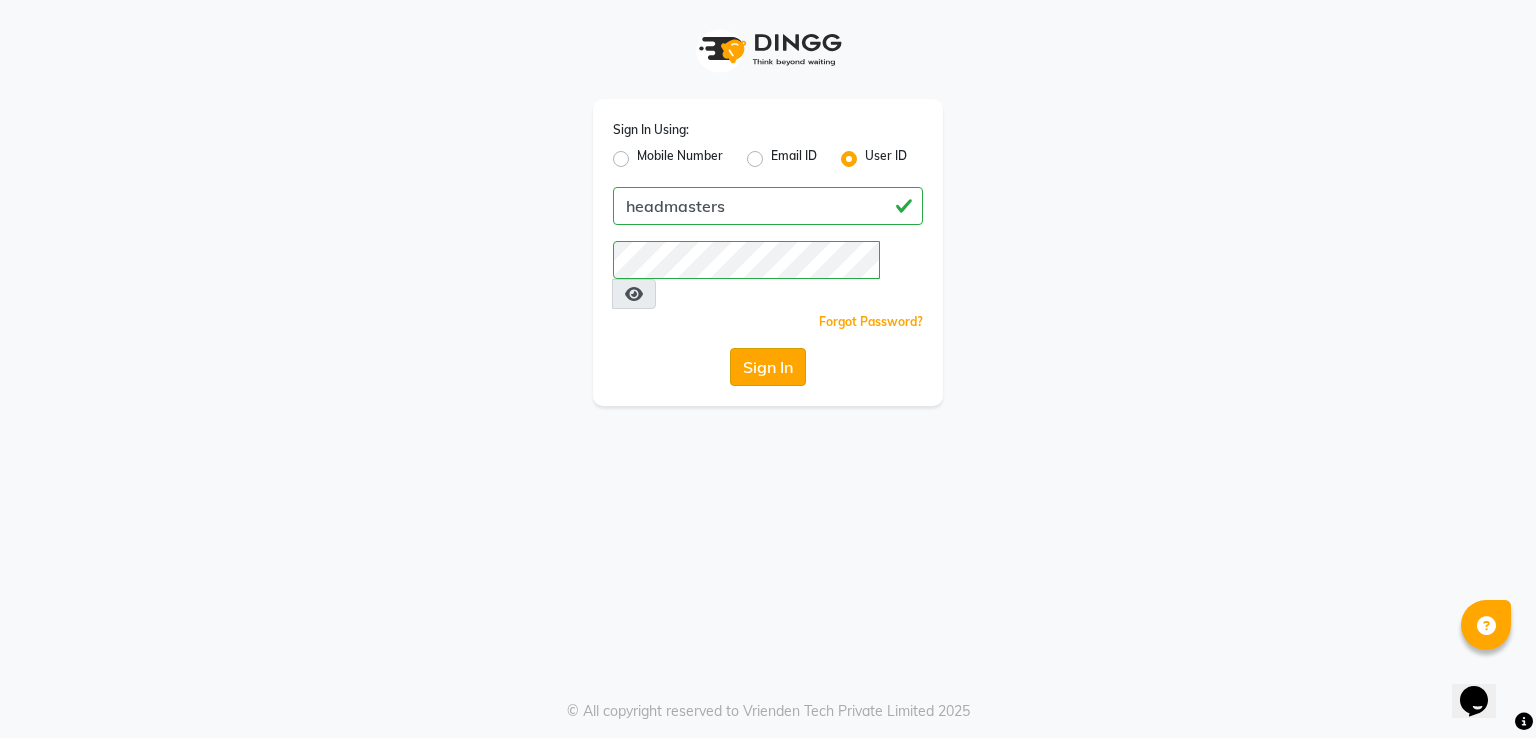 click on "Sign In" 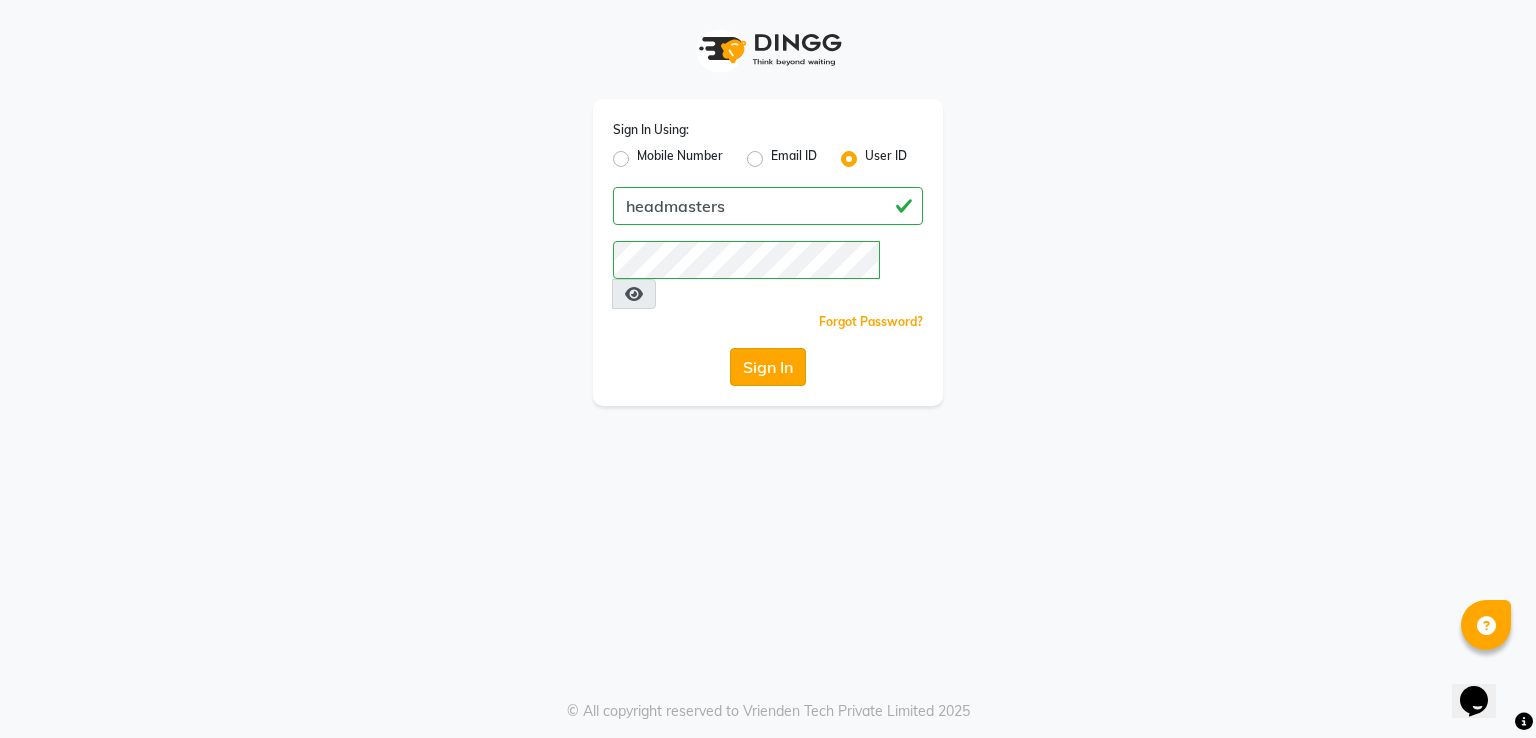 click on "Sign In" 